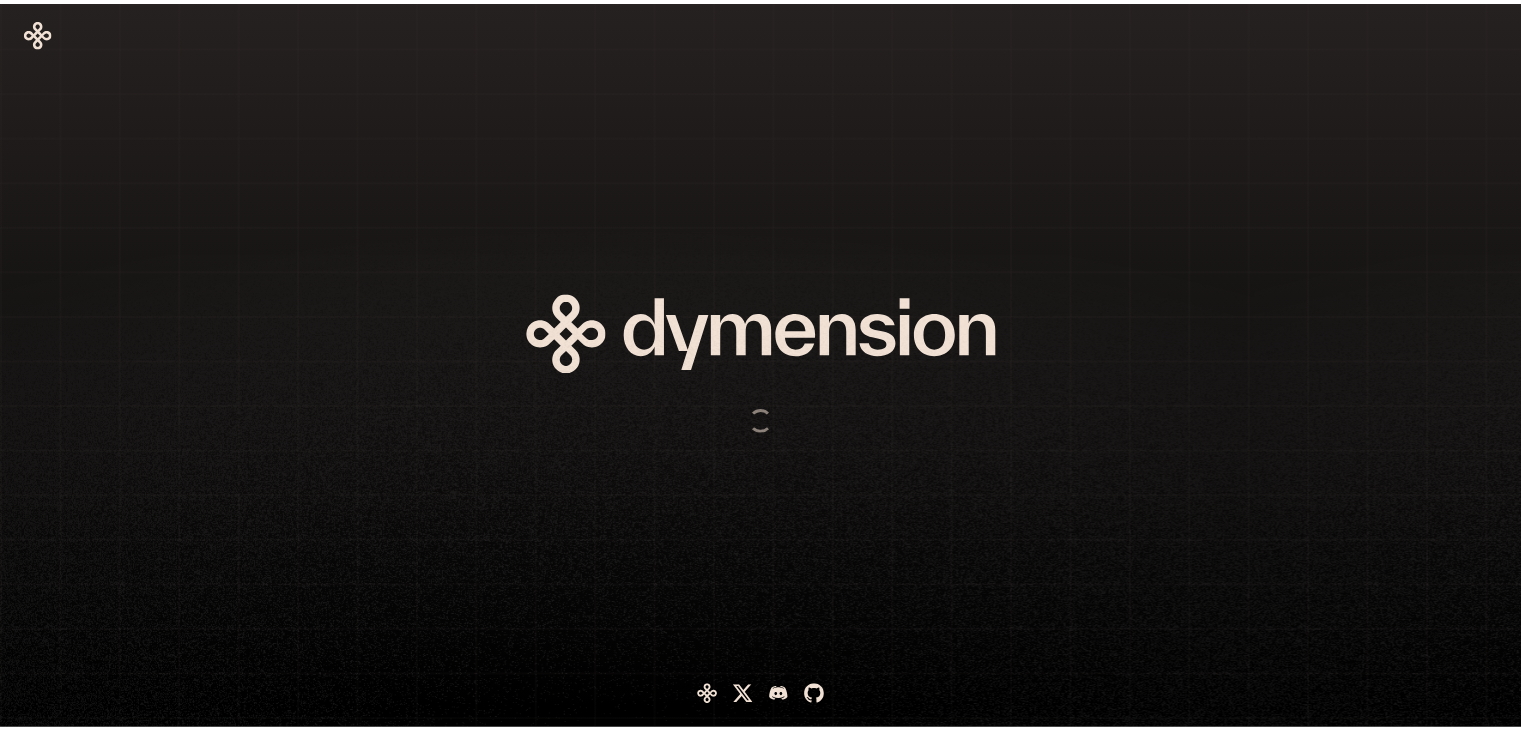 scroll, scrollTop: 0, scrollLeft: 0, axis: both 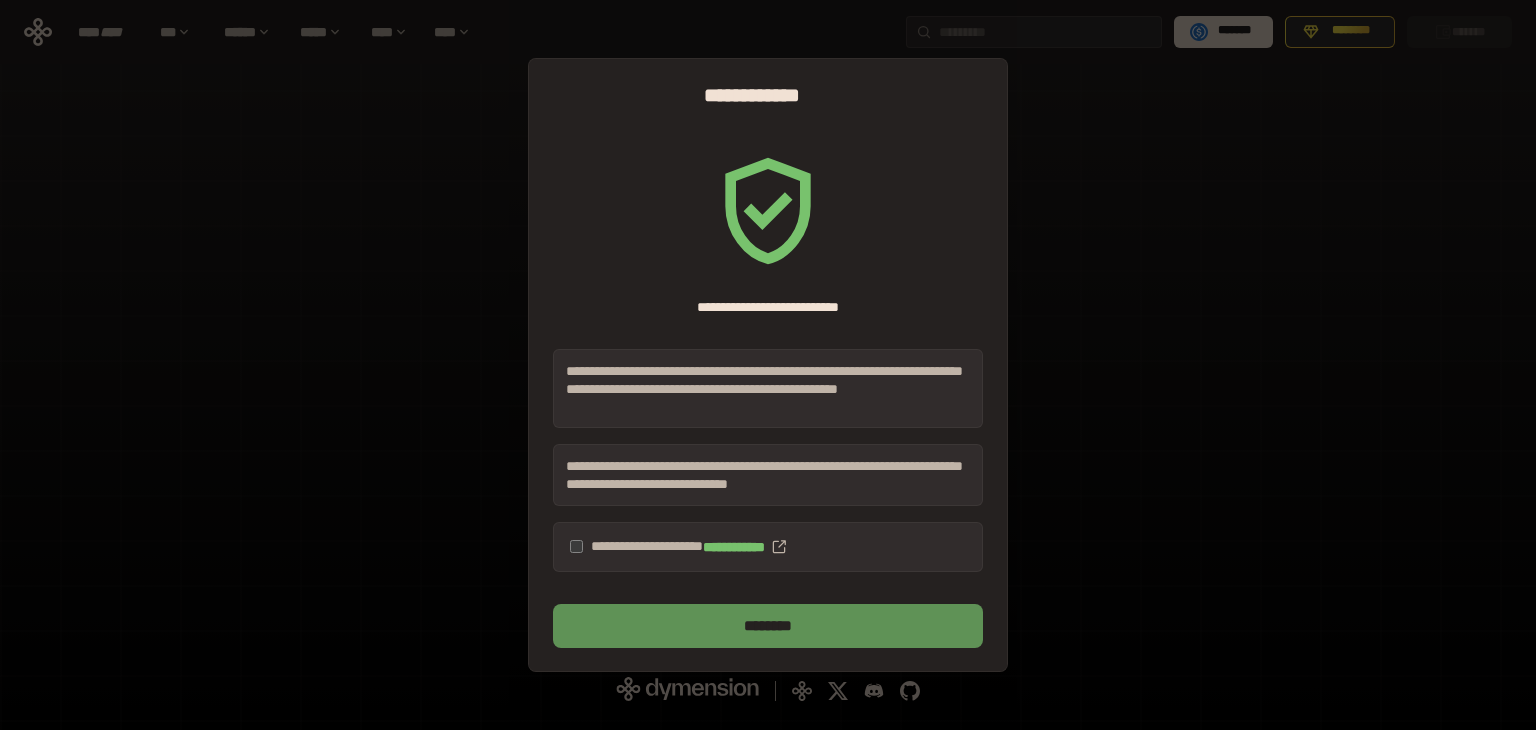 click on "********" at bounding box center [768, 626] 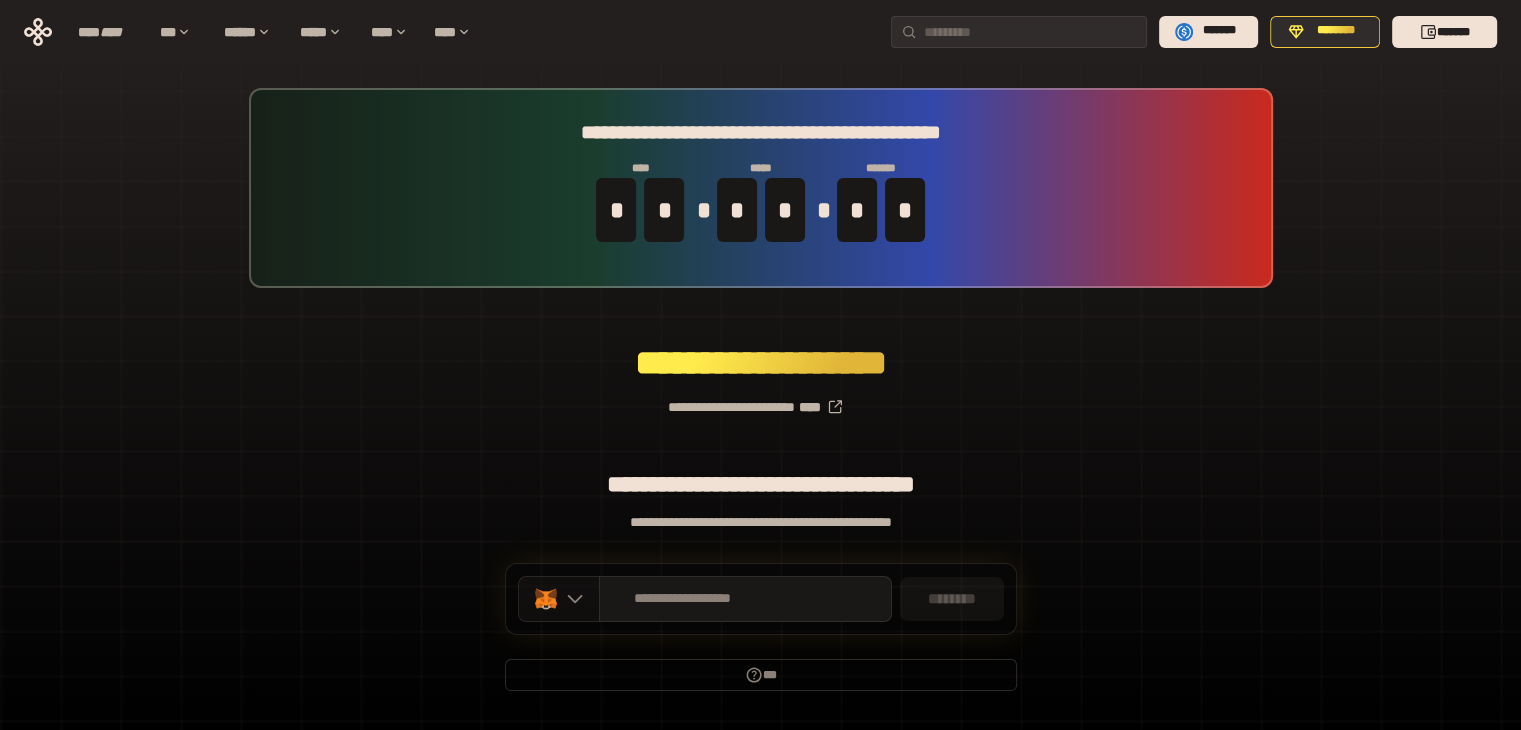 click at bounding box center (559, 599) 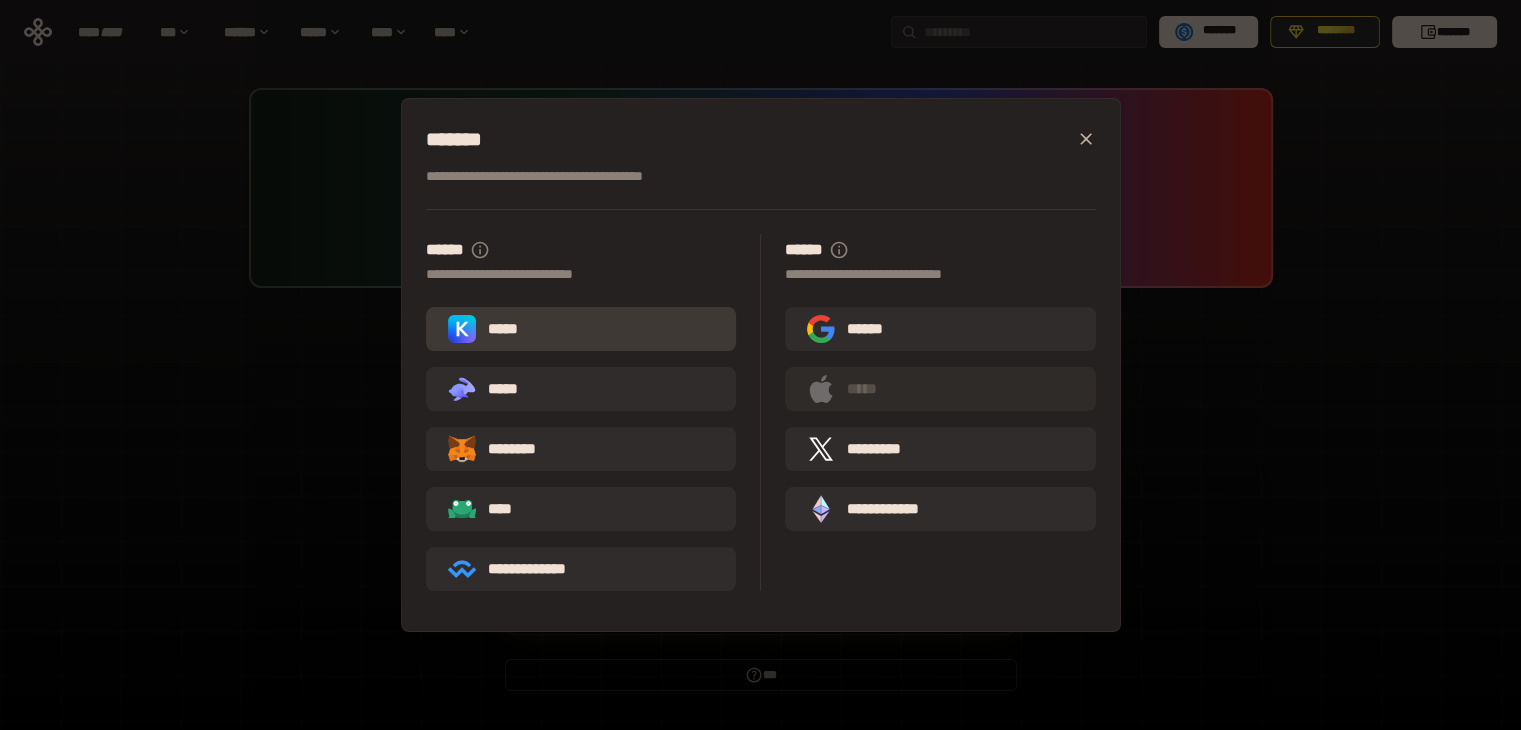 click on "*****" at bounding box center [487, 329] 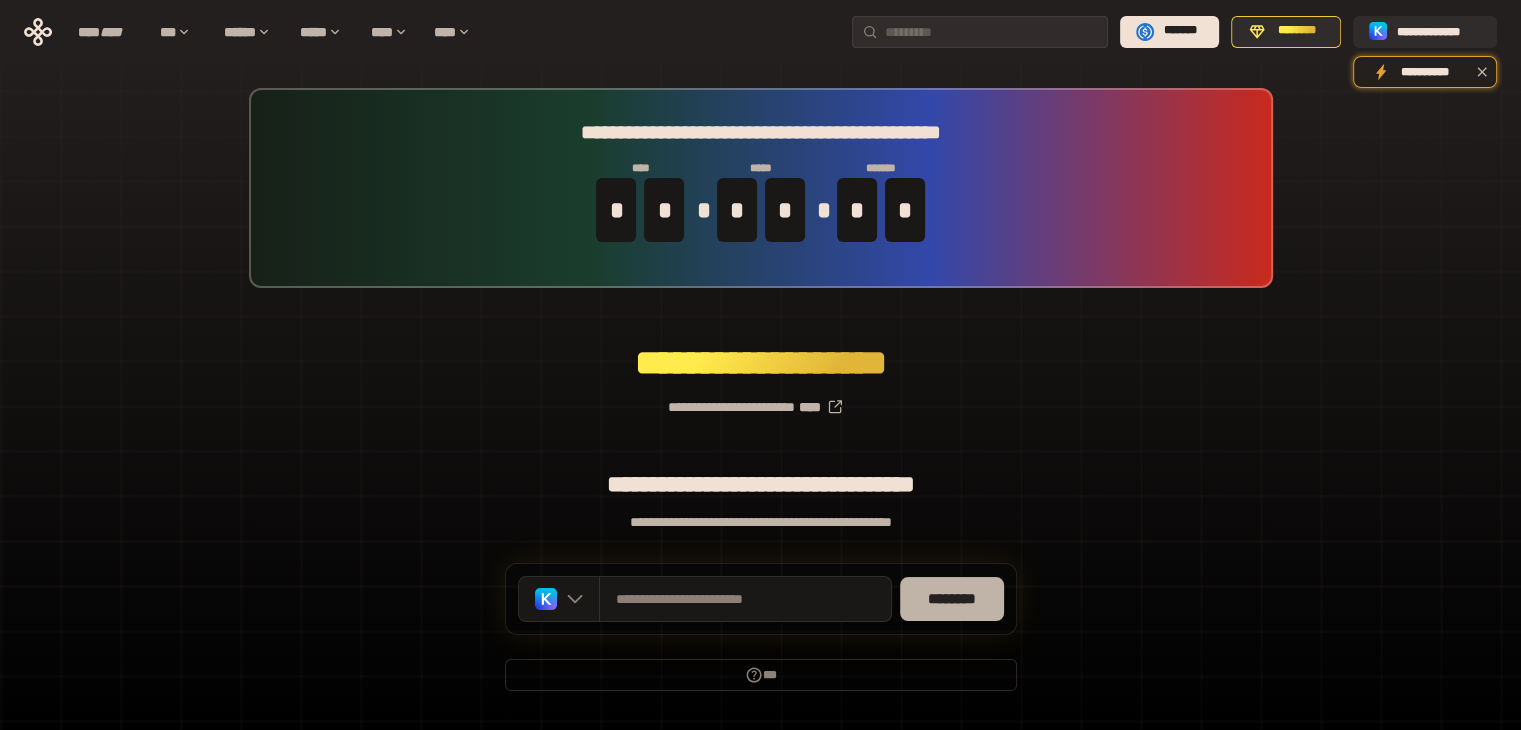 click on "********" at bounding box center [952, 599] 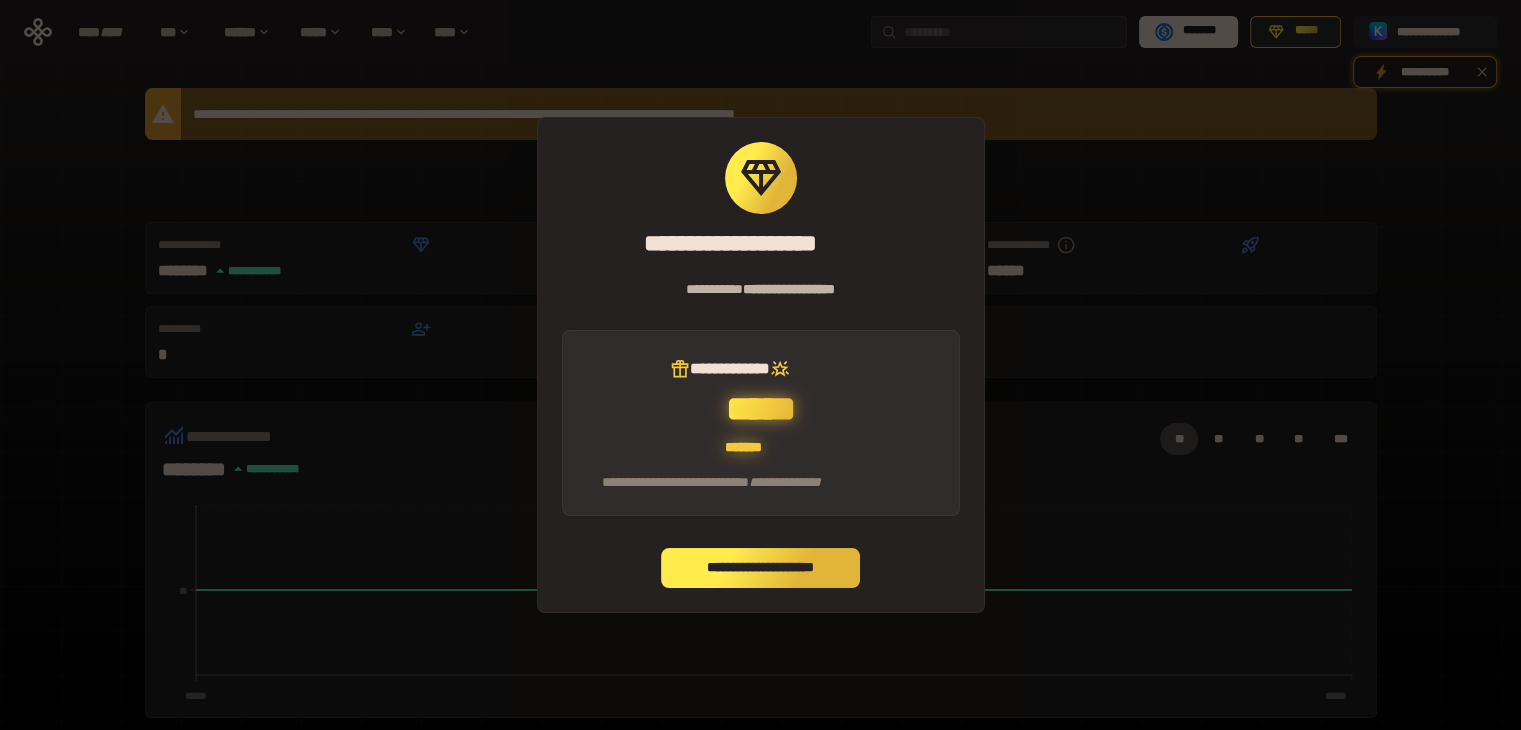 click on "**********" at bounding box center (761, 568) 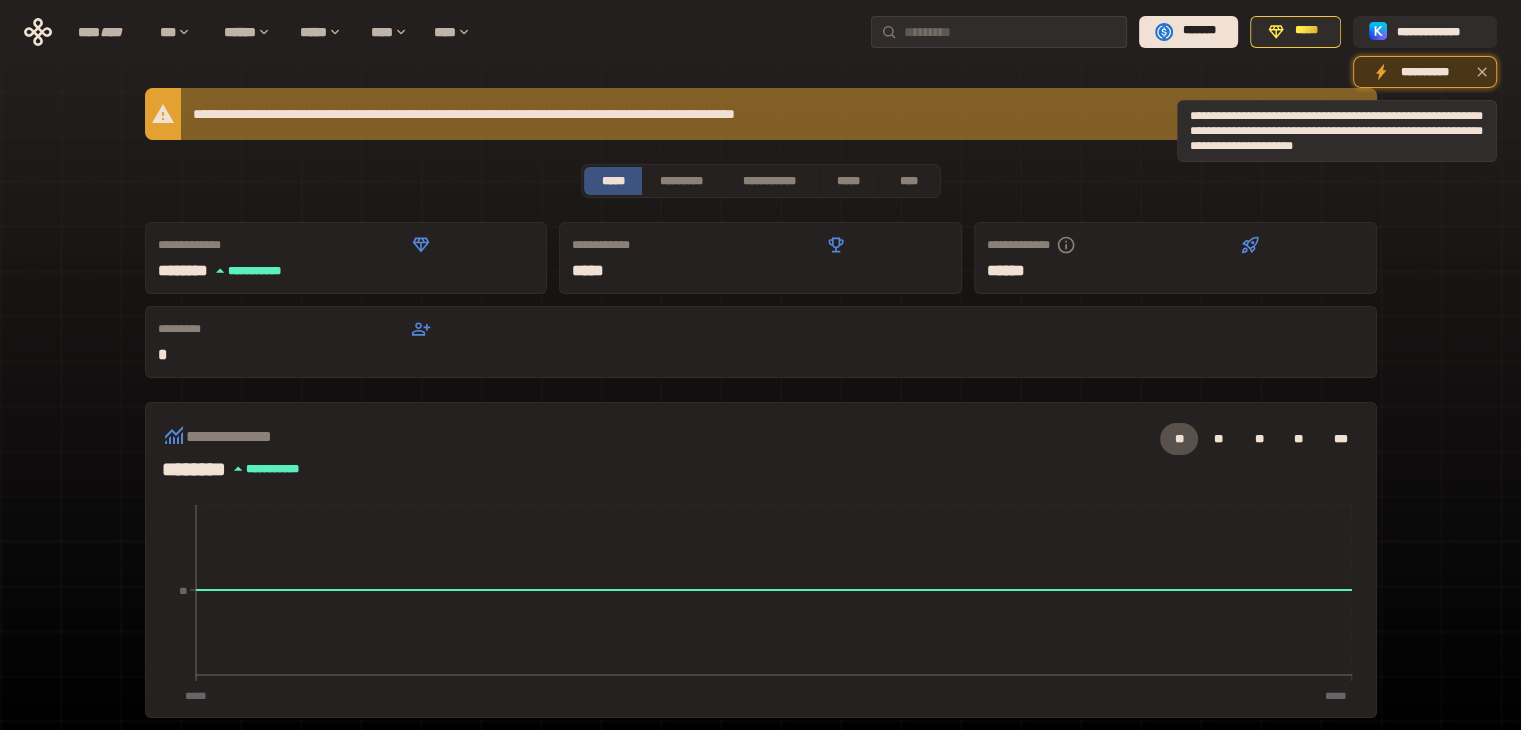 click 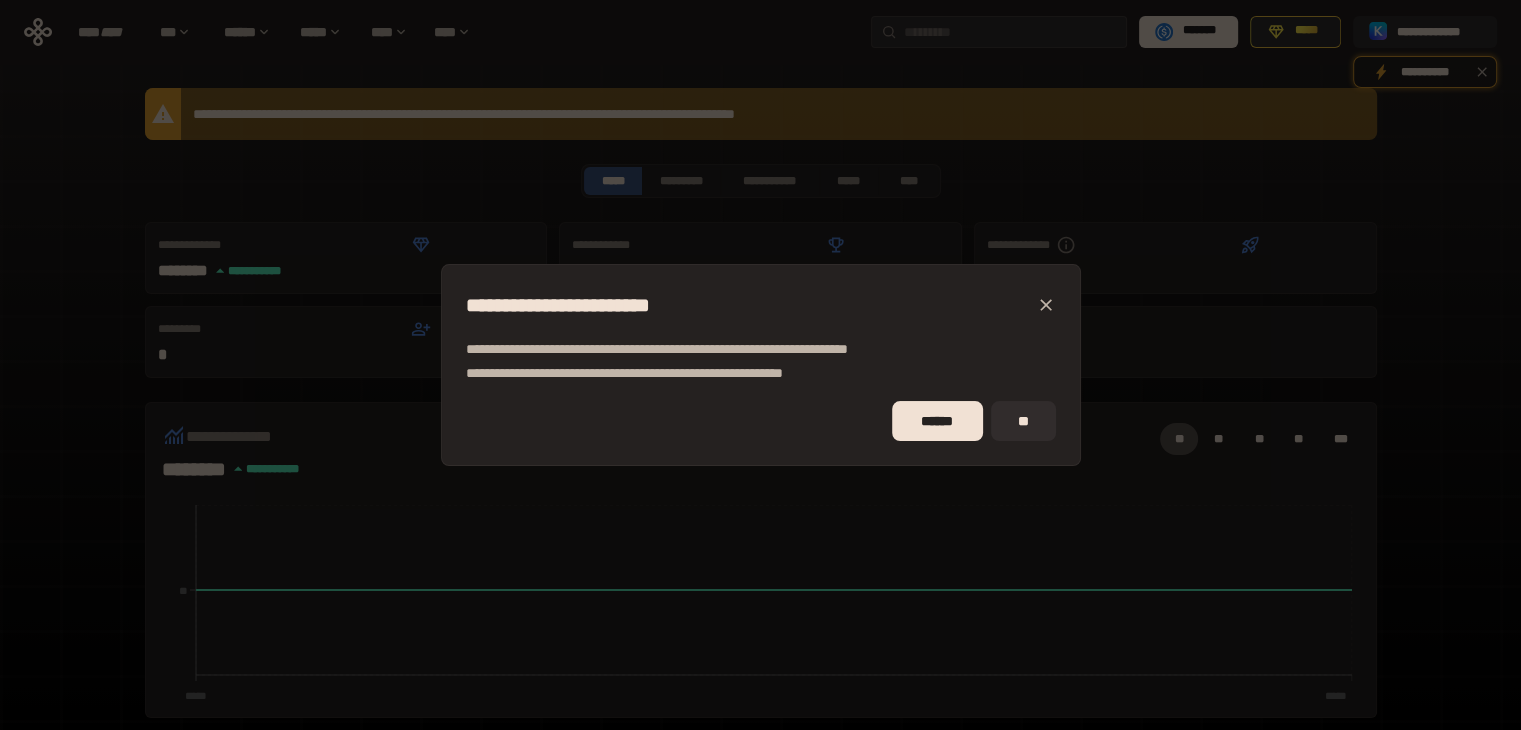 click on "**********" at bounding box center (761, 365) 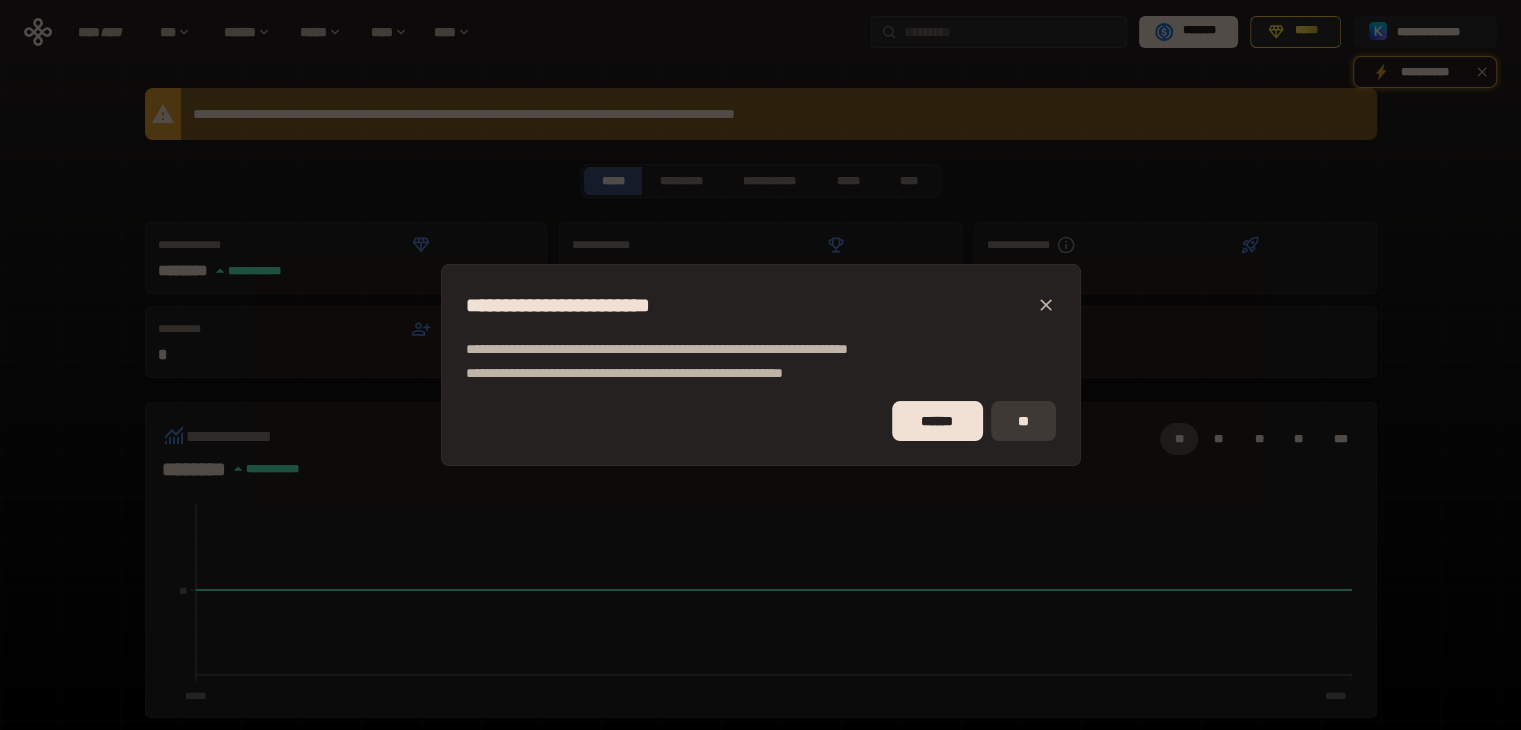 click on "**" at bounding box center (1023, 421) 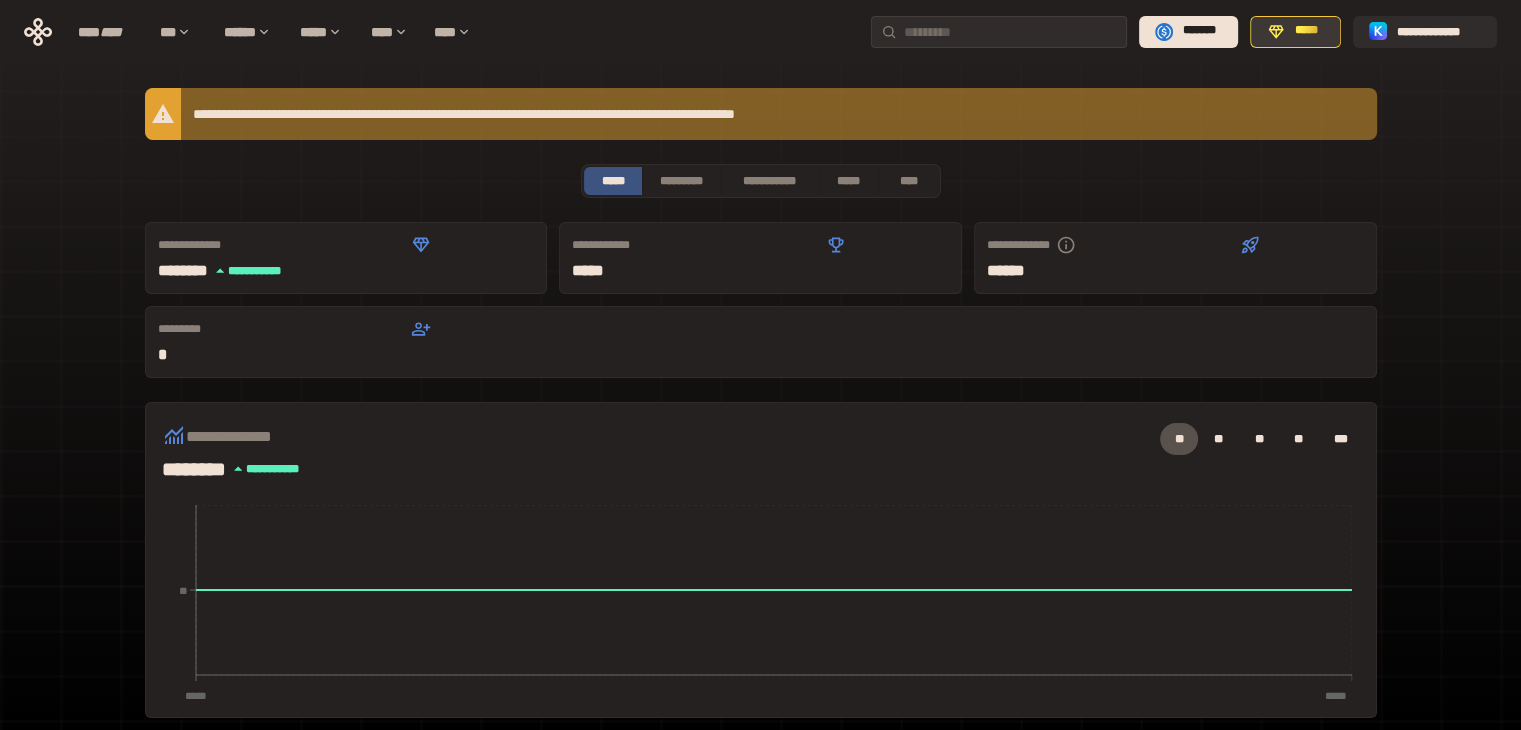 click 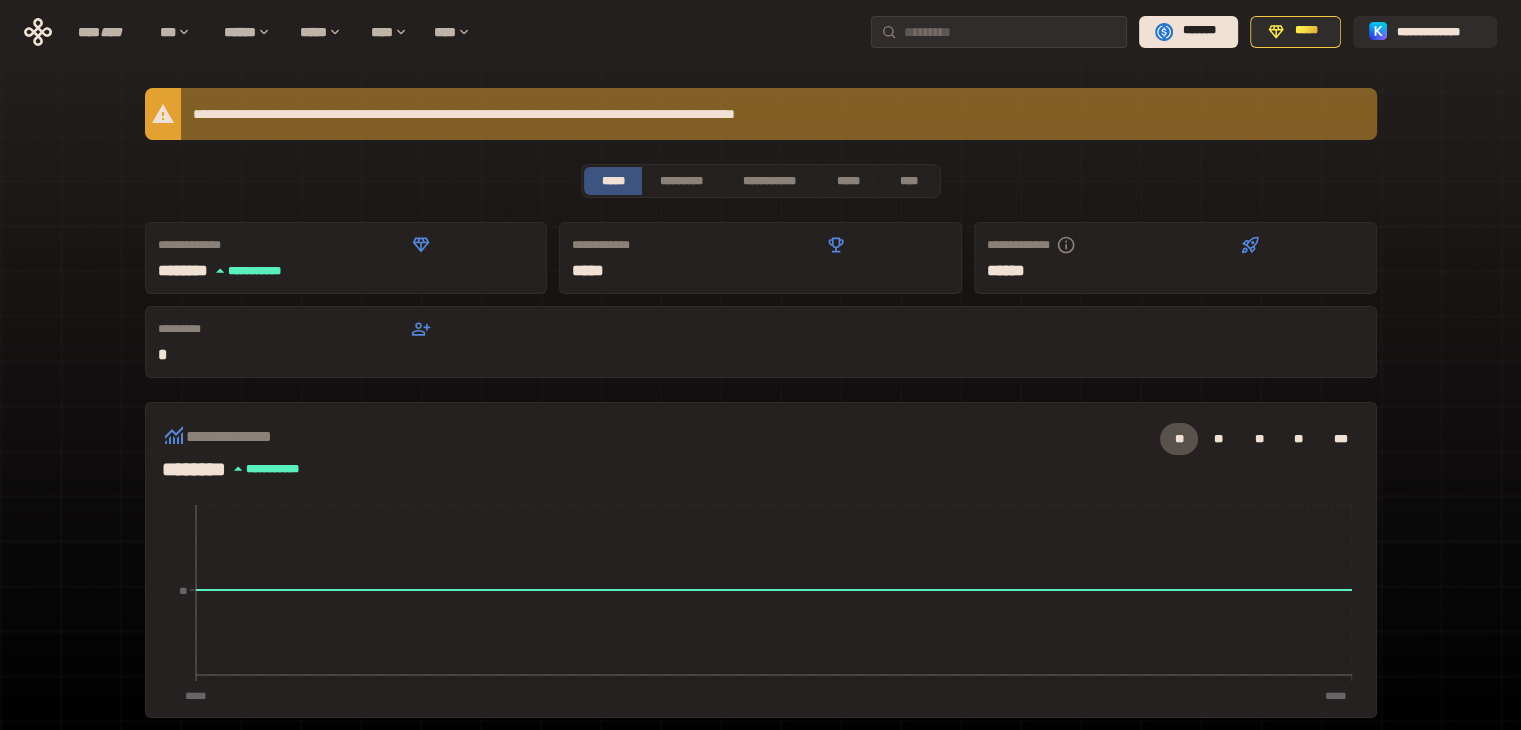 click on "**********" at bounding box center [761, 683] 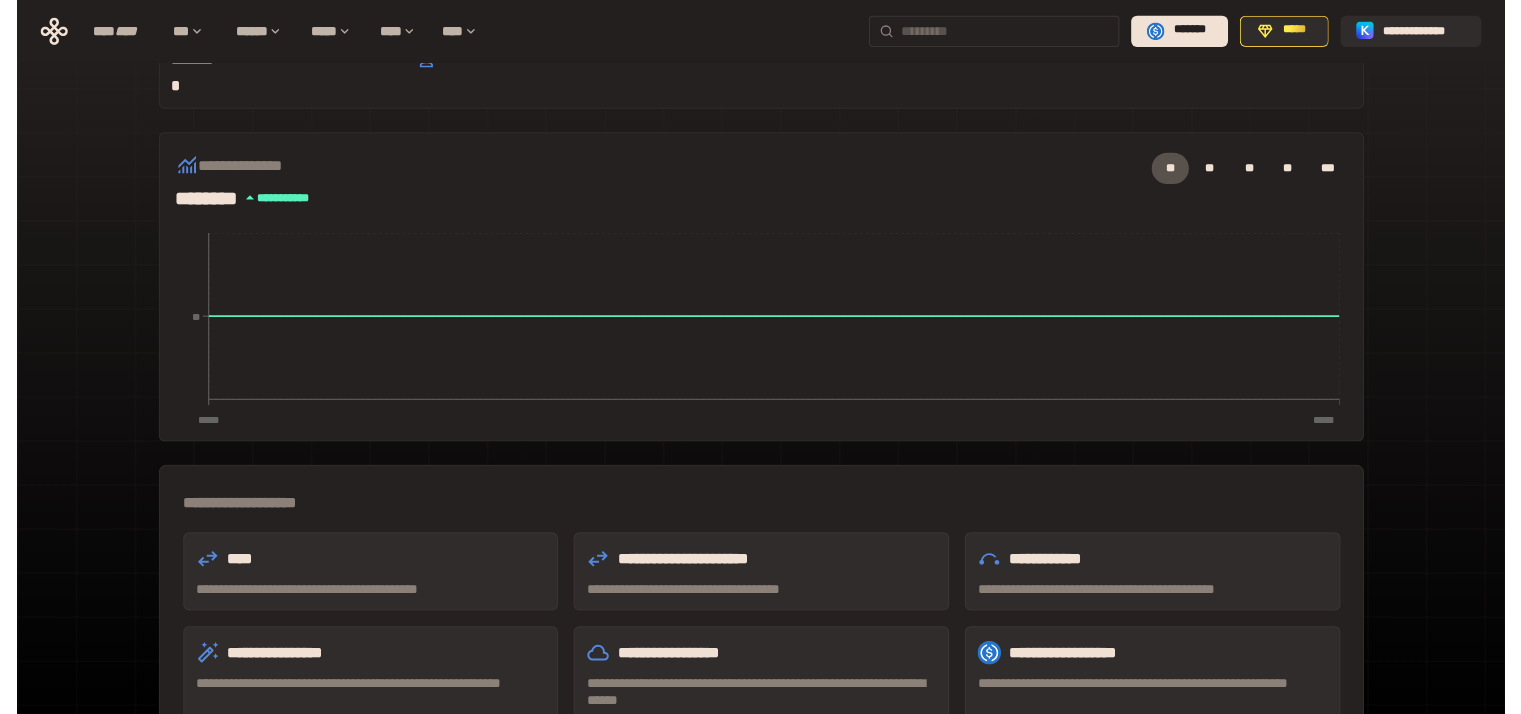 scroll, scrollTop: 0, scrollLeft: 0, axis: both 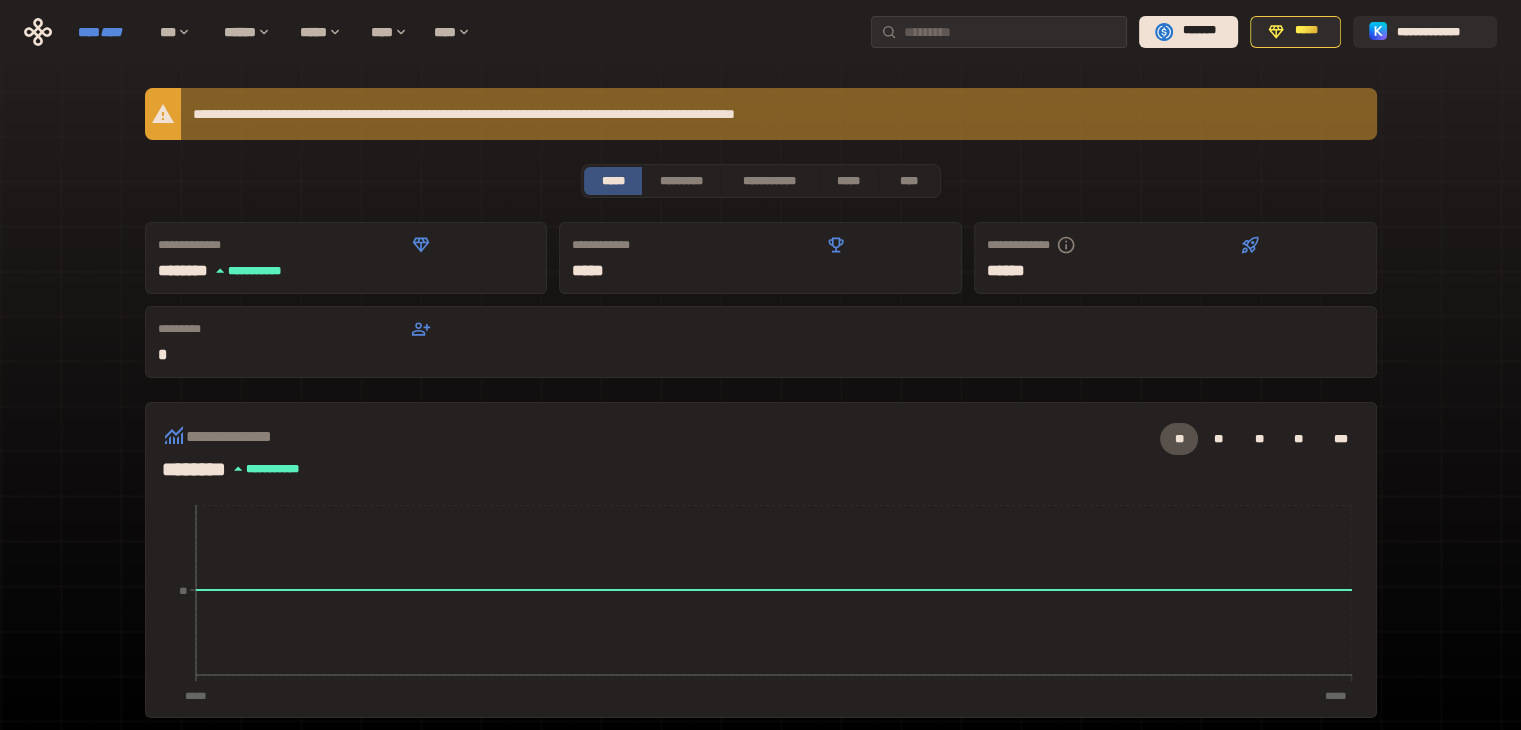click on "**** ****" at bounding box center (109, 32) 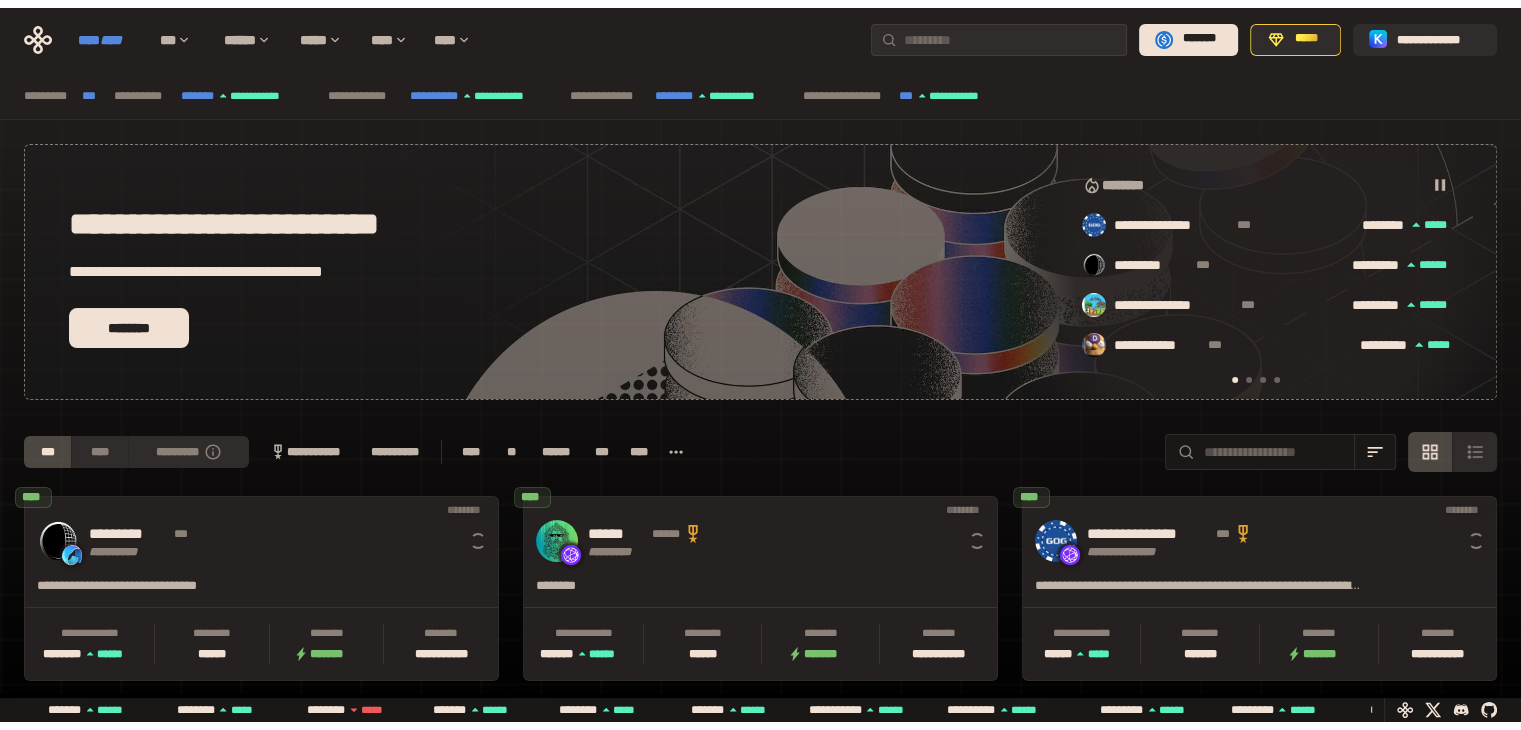 scroll, scrollTop: 0, scrollLeft: 16, axis: horizontal 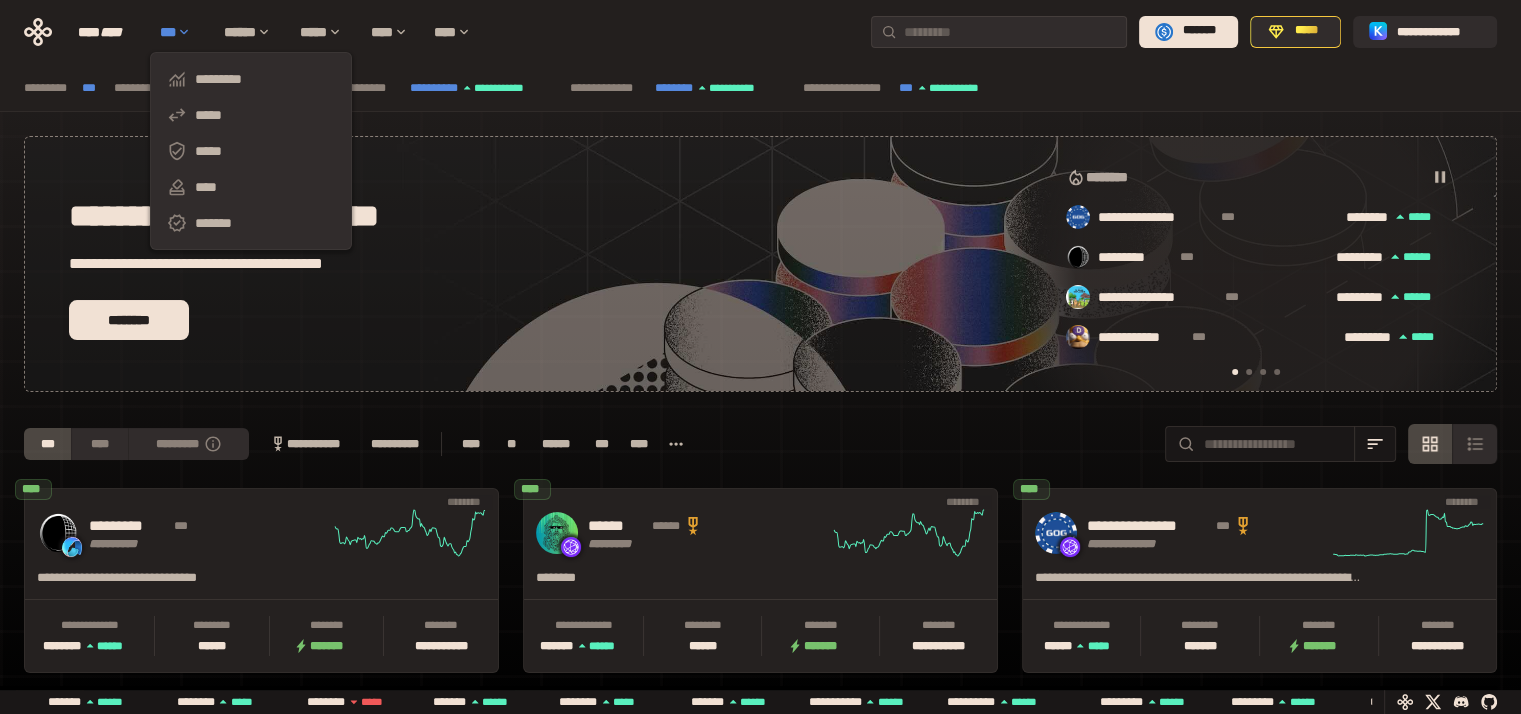 click on "***" at bounding box center (182, 32) 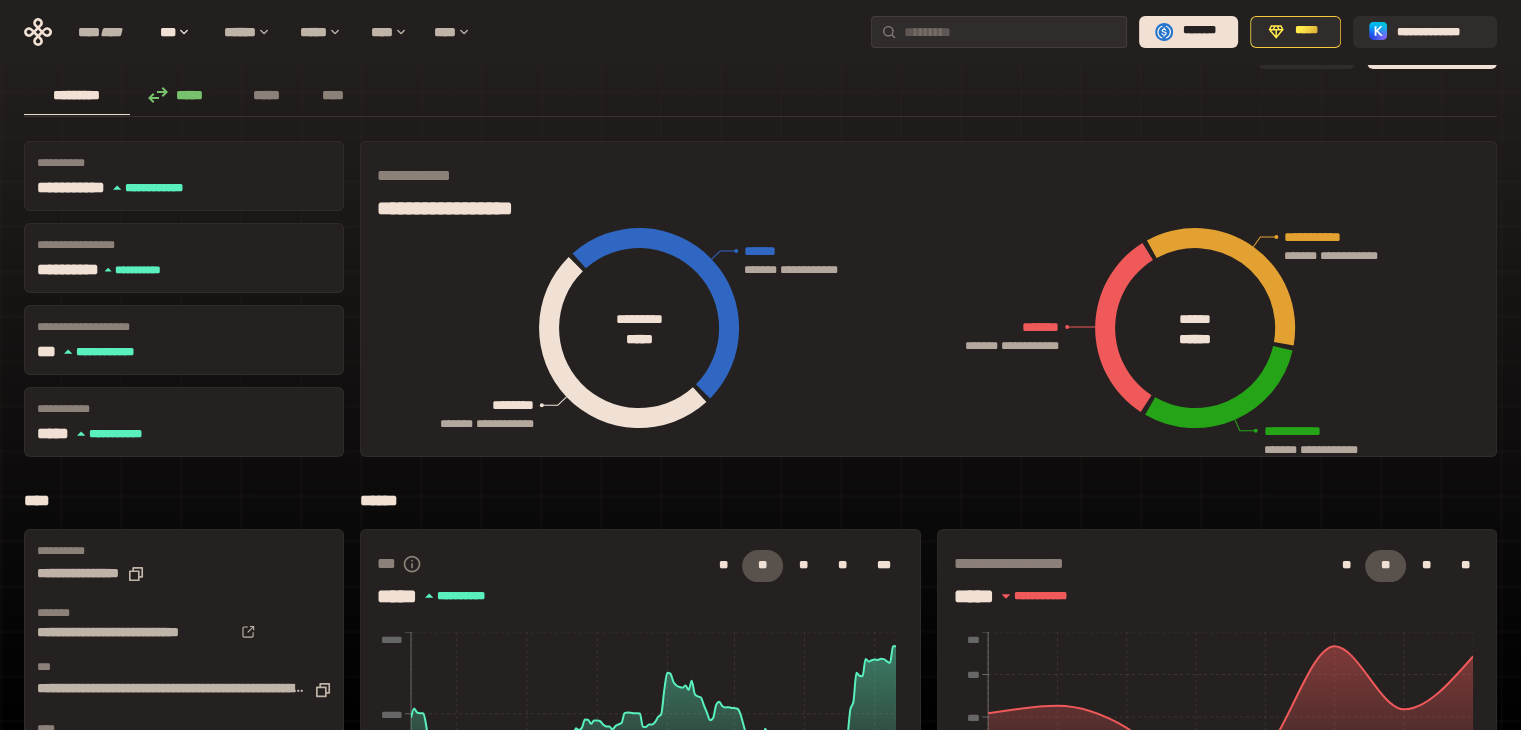 scroll, scrollTop: 0, scrollLeft: 0, axis: both 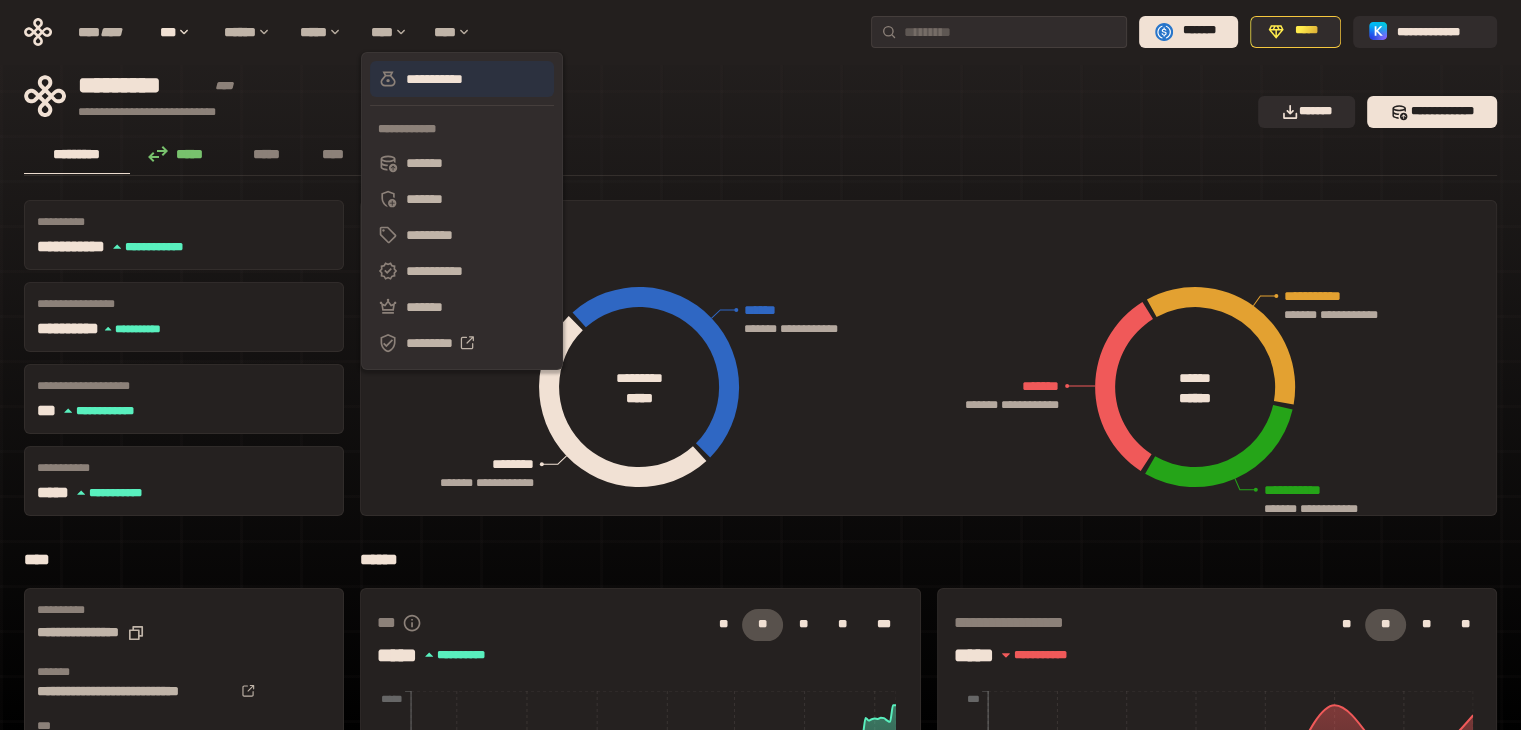 click on "**********" at bounding box center (462, 79) 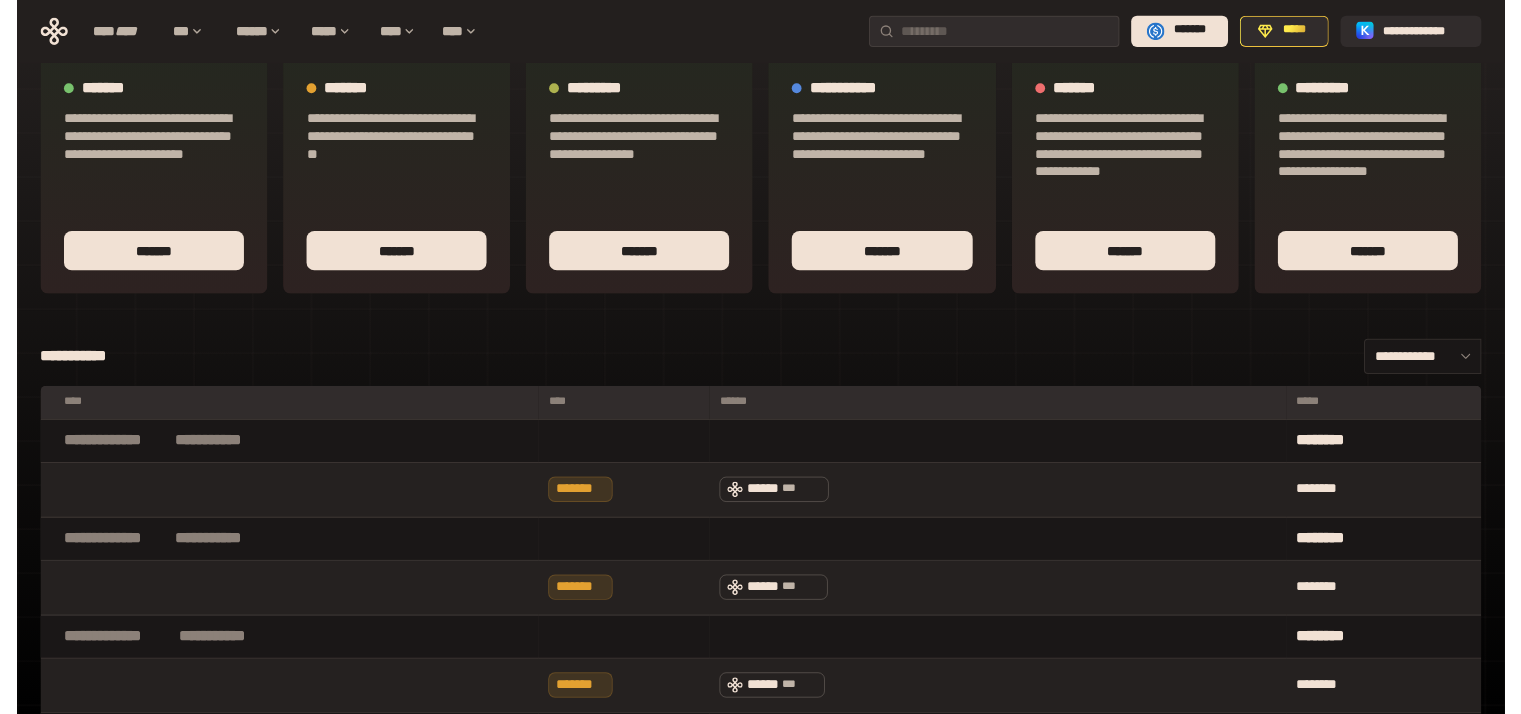 scroll, scrollTop: 0, scrollLeft: 0, axis: both 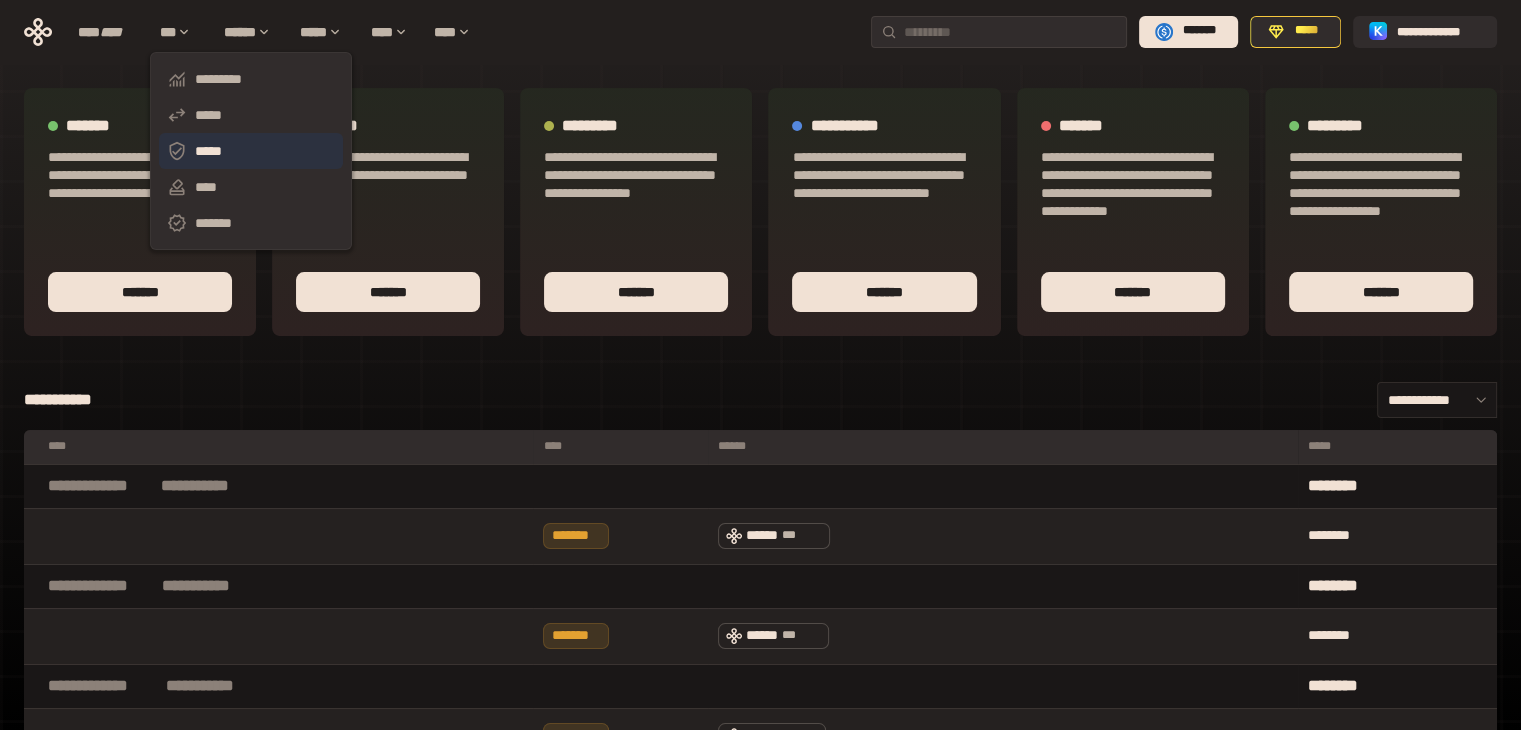 click on "*****" at bounding box center [251, 151] 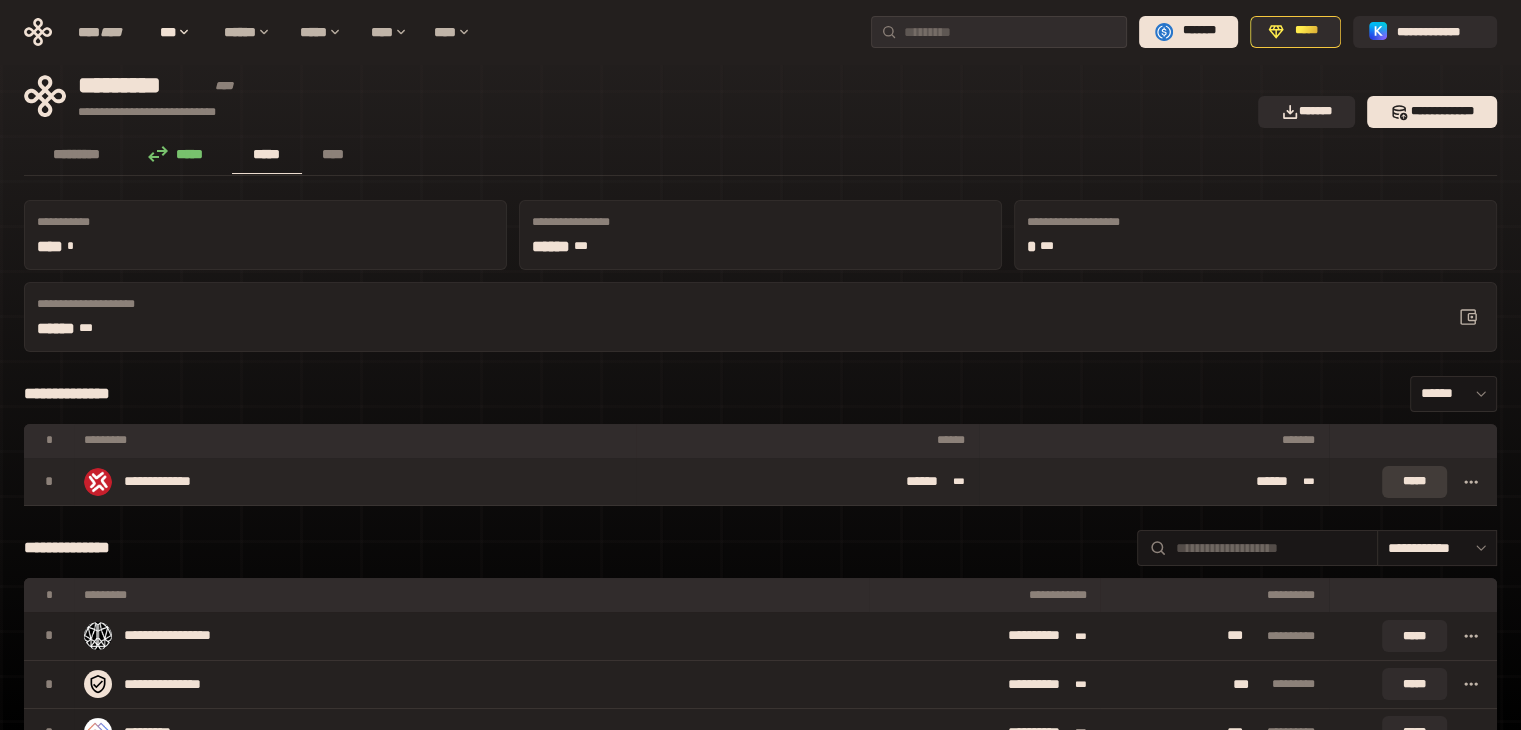 click on "*****" at bounding box center [1414, 482] 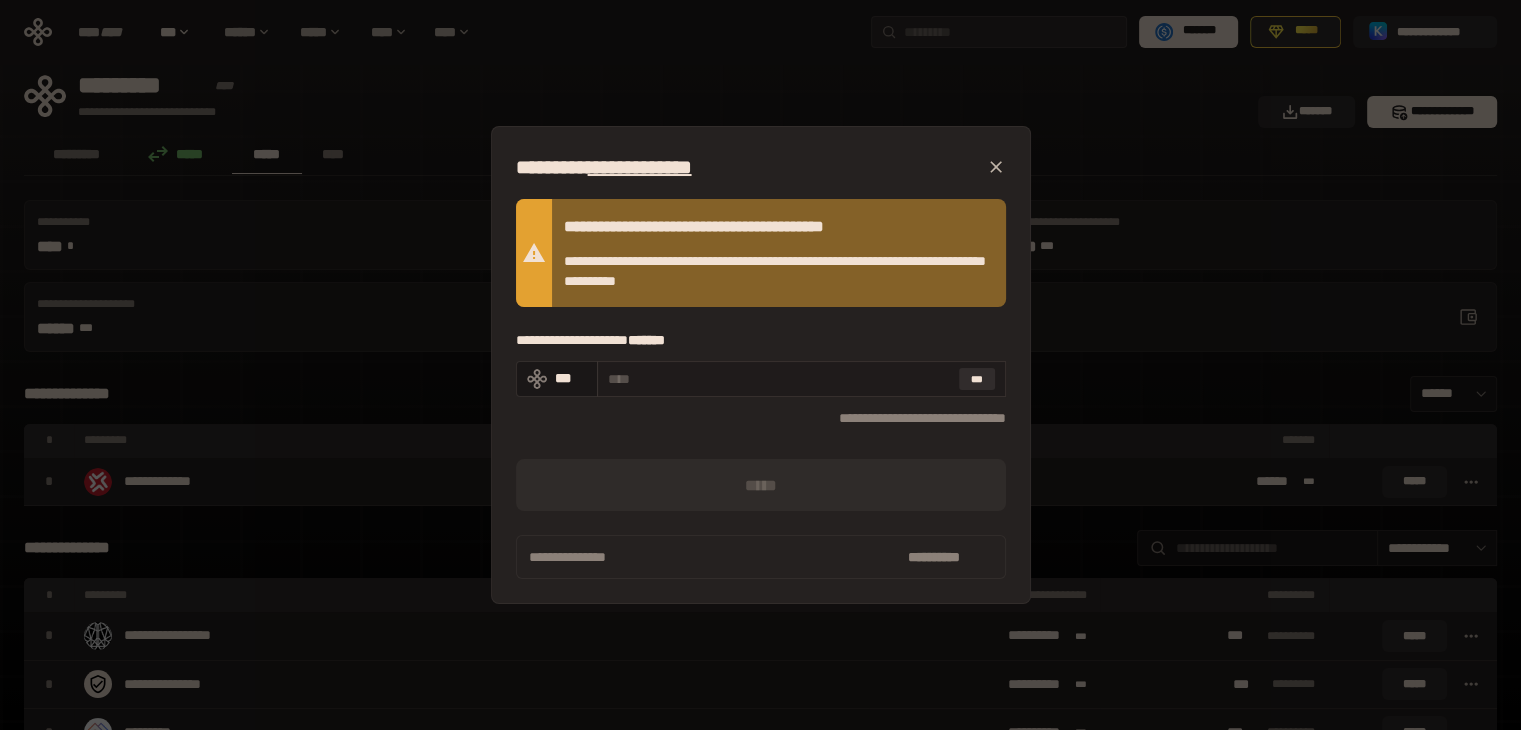 drag, startPoint x: 672, startPoint y: 367, endPoint x: 671, endPoint y: 386, distance: 19.026299 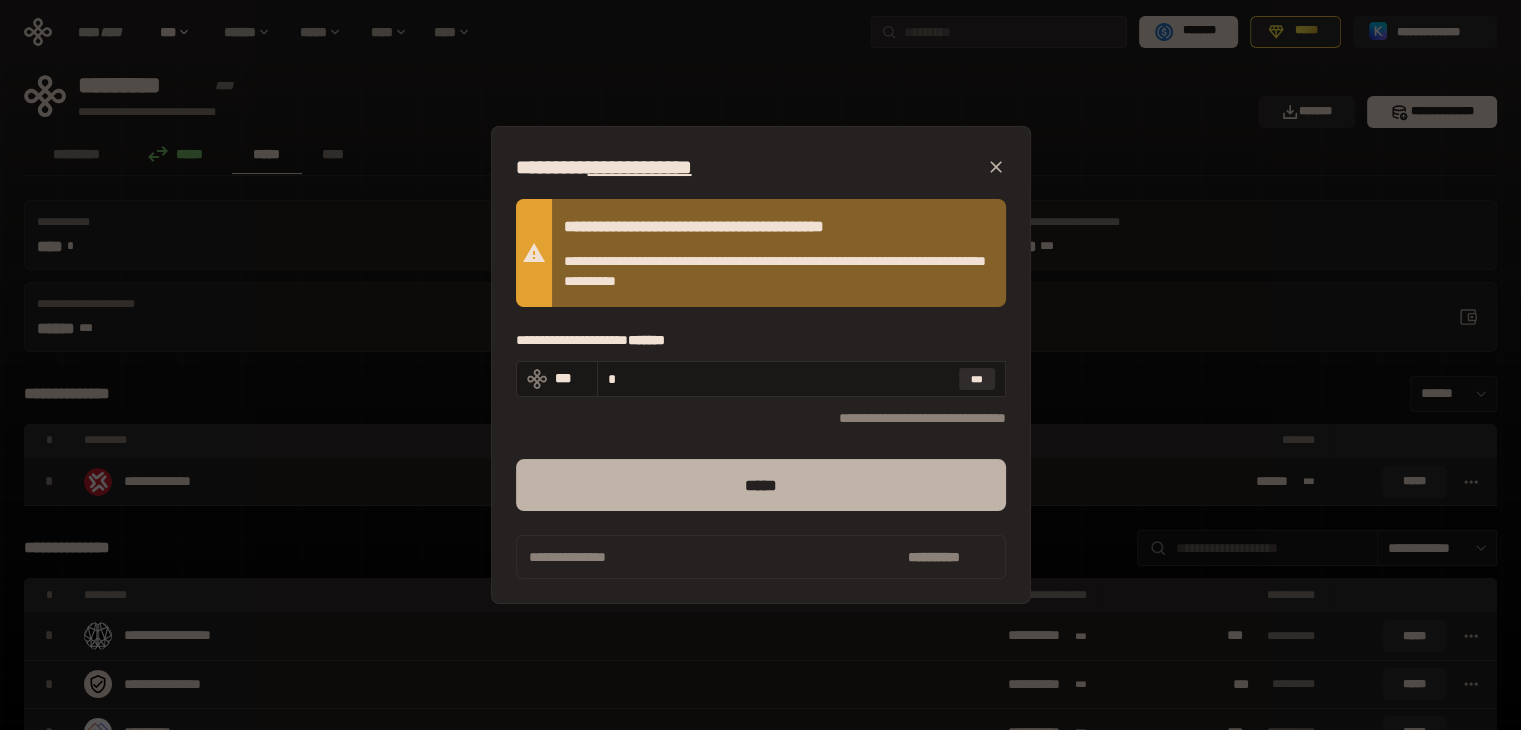 type on "*" 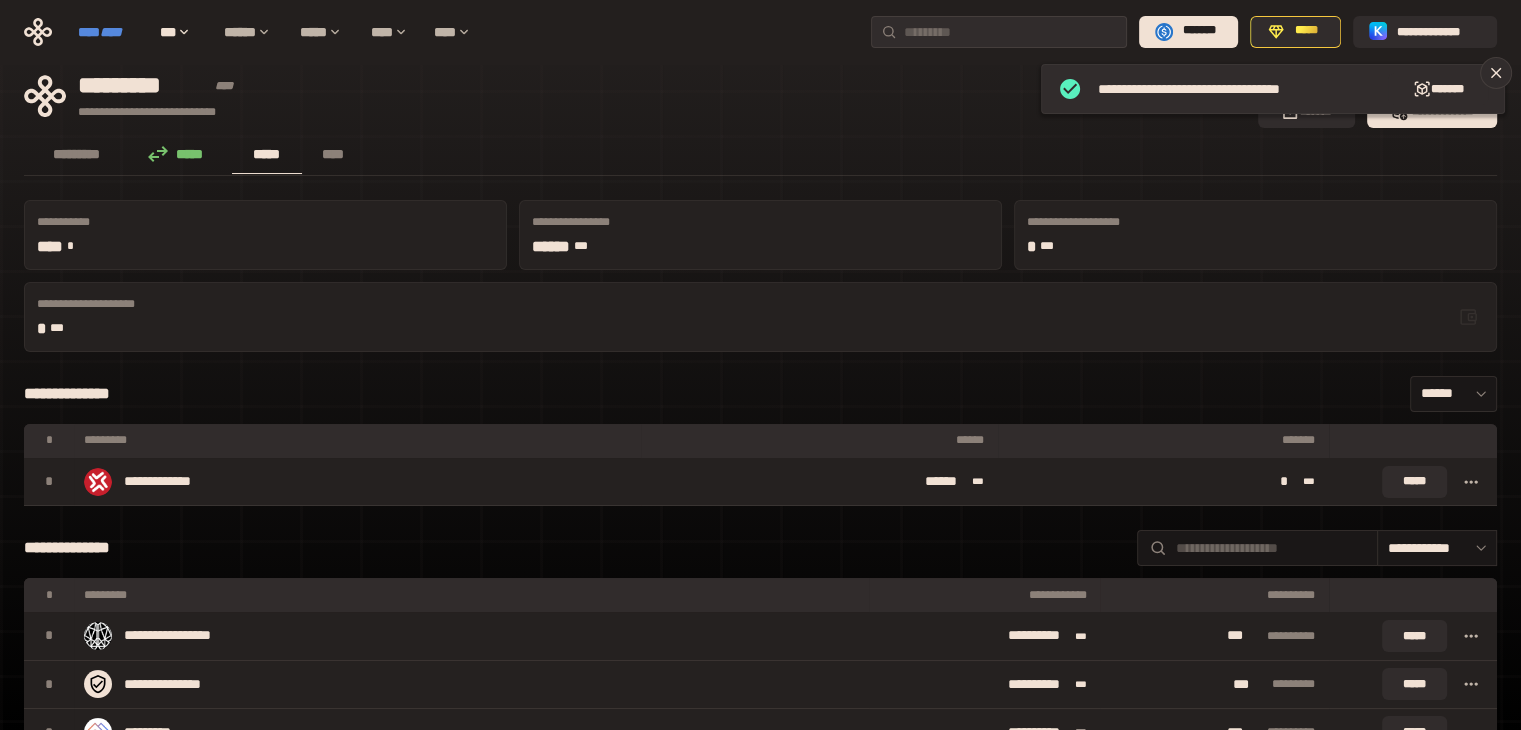 click on "**** ****" at bounding box center [109, 32] 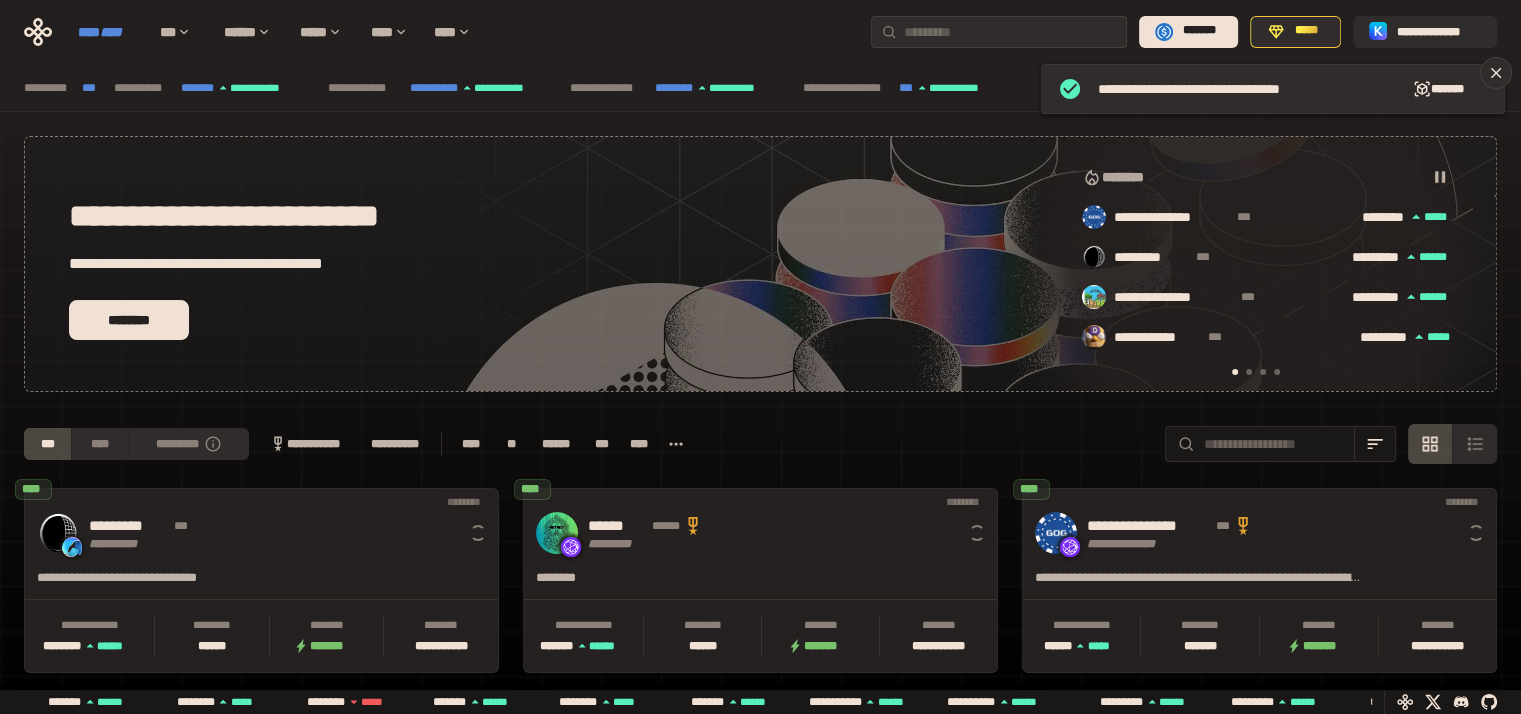 scroll, scrollTop: 0, scrollLeft: 16, axis: horizontal 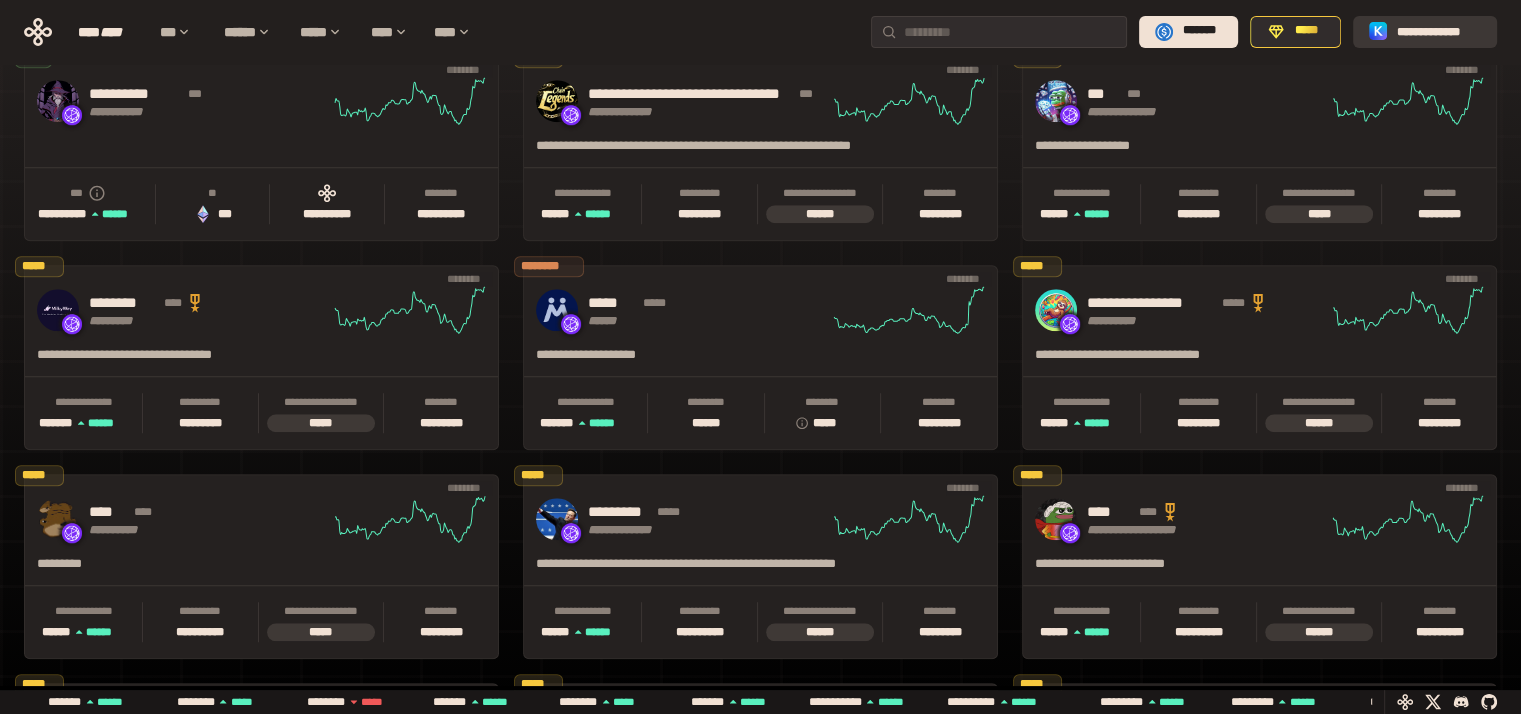 click at bounding box center (1379, 32) 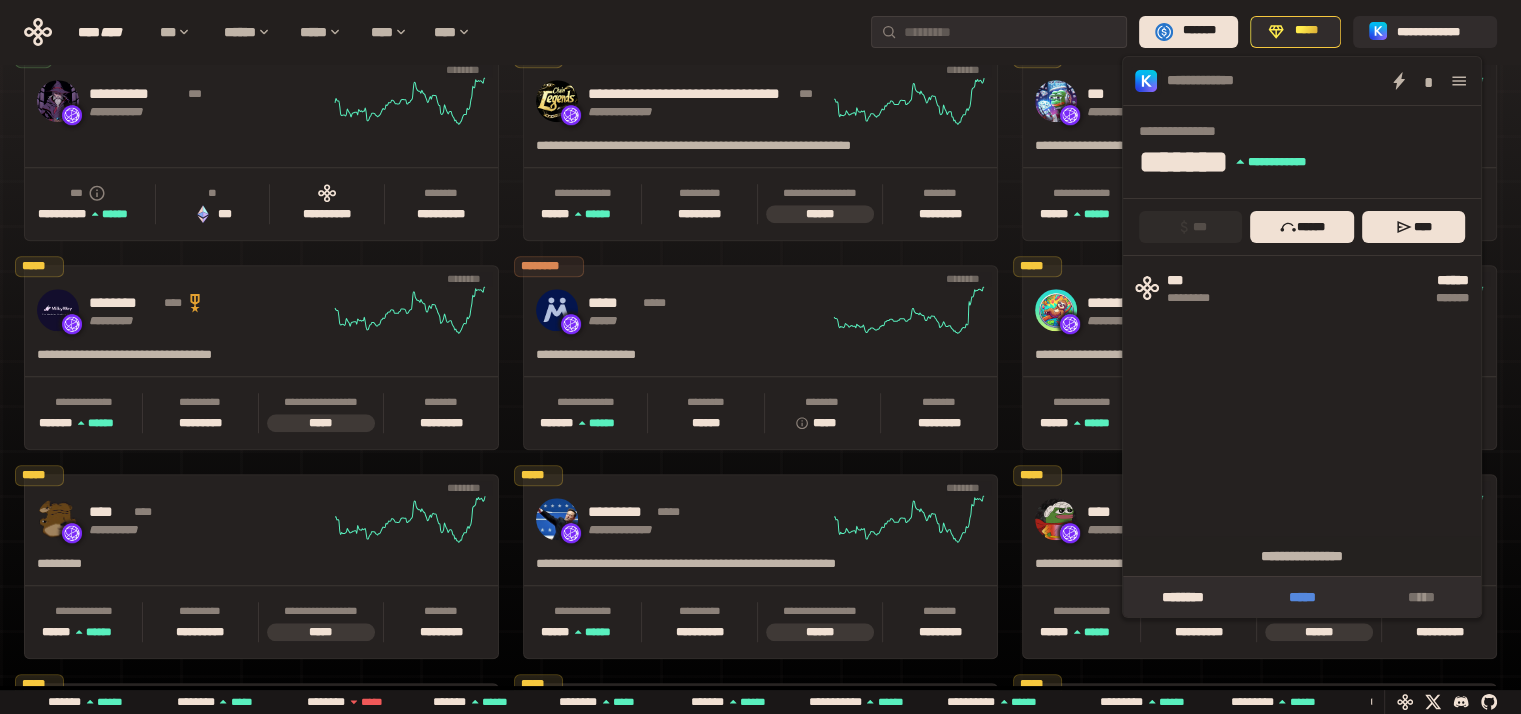 scroll, scrollTop: 0, scrollLeft: 856, axis: horizontal 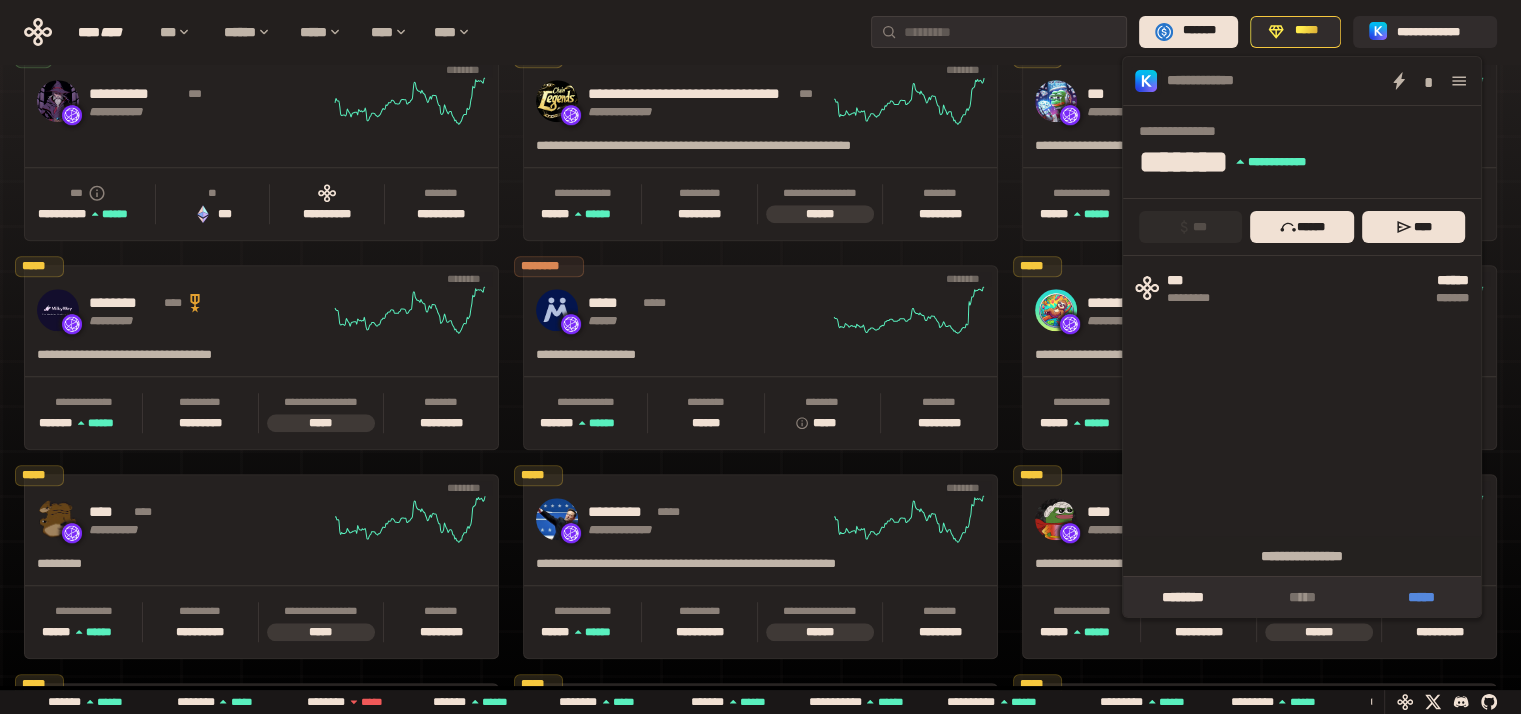 click on "*****" at bounding box center [1421, 597] 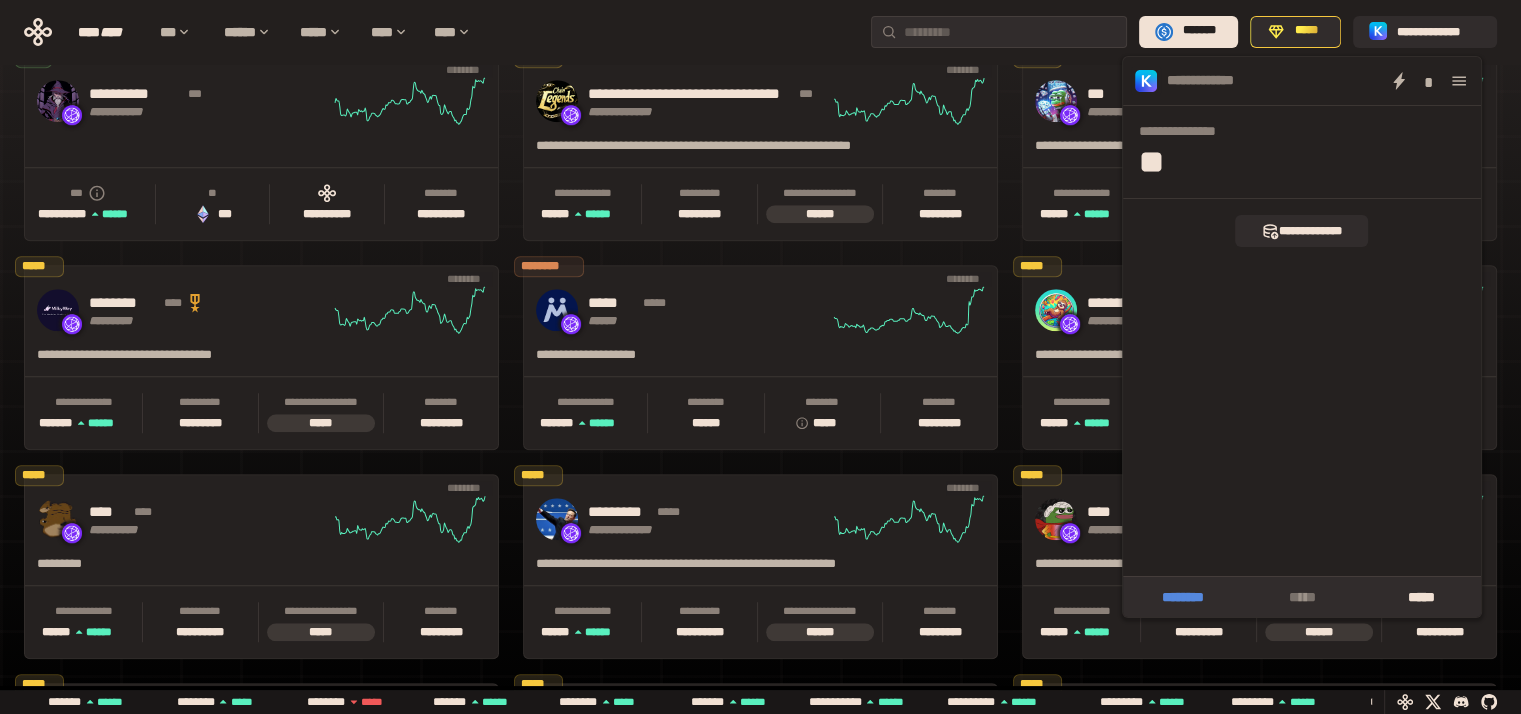 click on "********" at bounding box center (1182, 597) 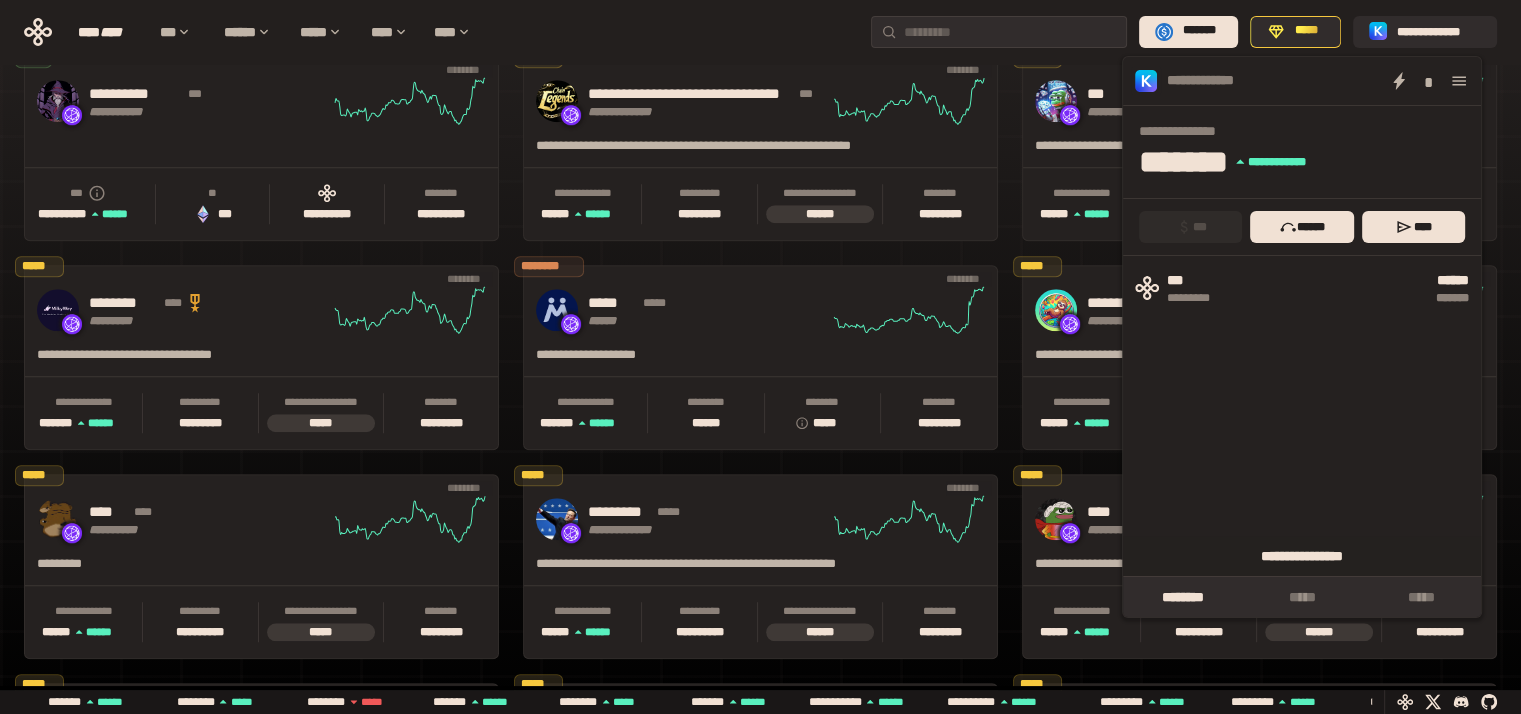click on "**********" at bounding box center [1302, 556] 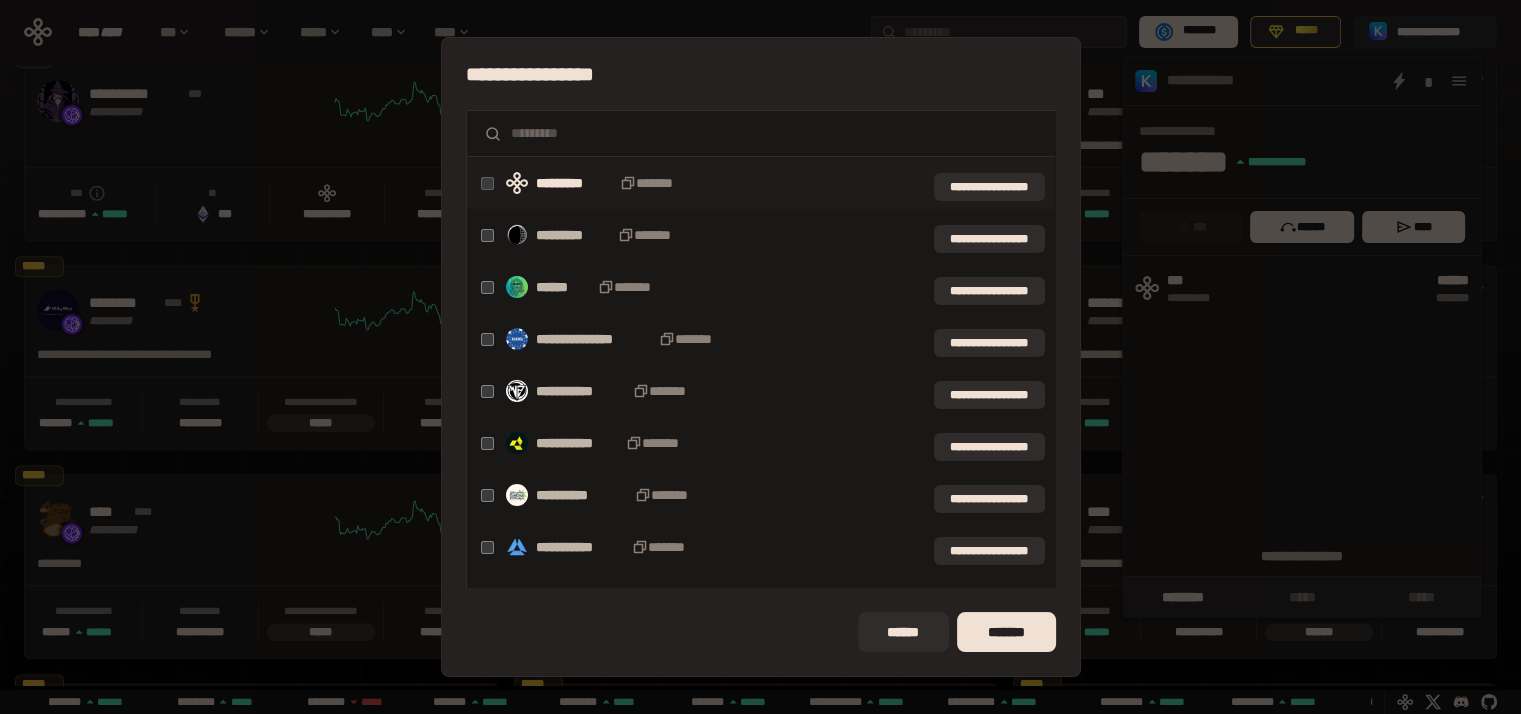 scroll, scrollTop: 0, scrollLeft: 436, axis: horizontal 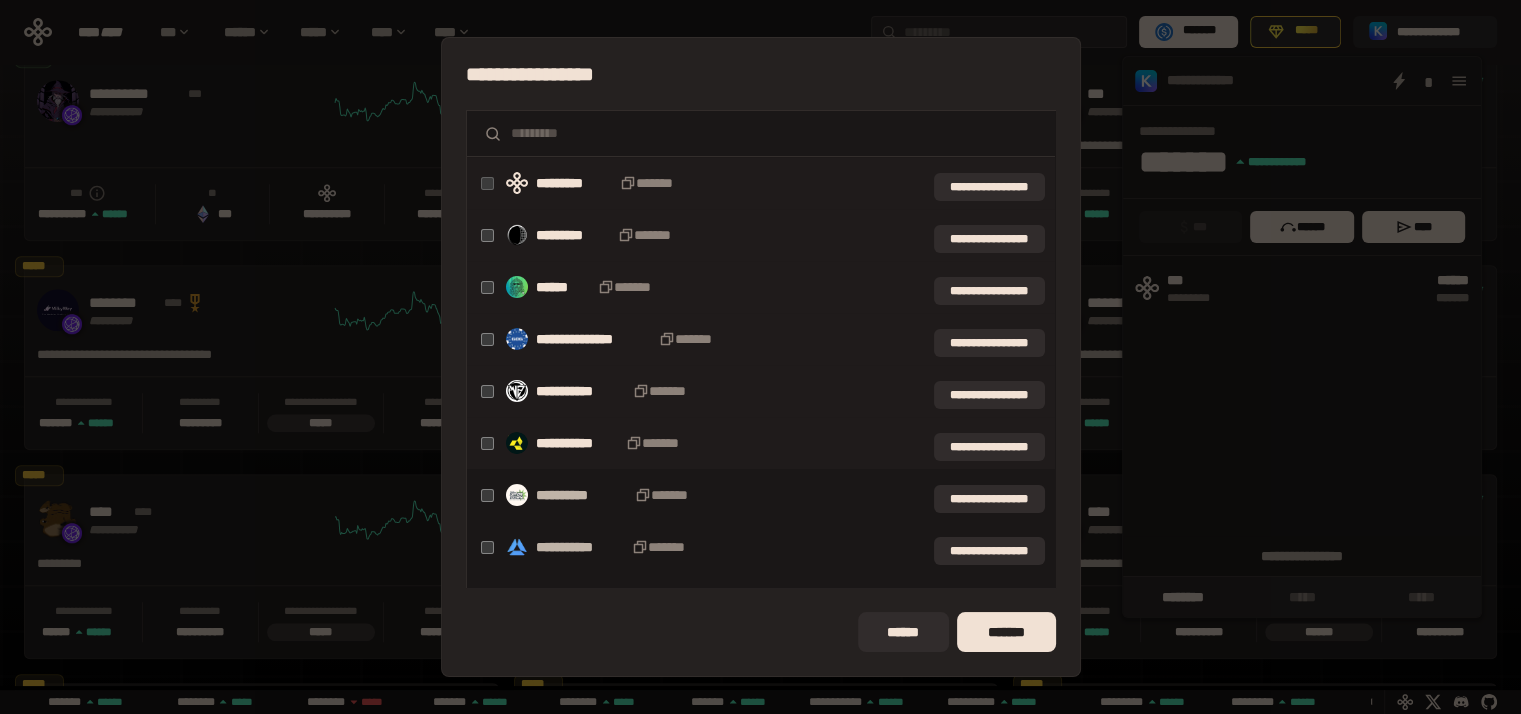 click on "**********" at bounding box center [761, 443] 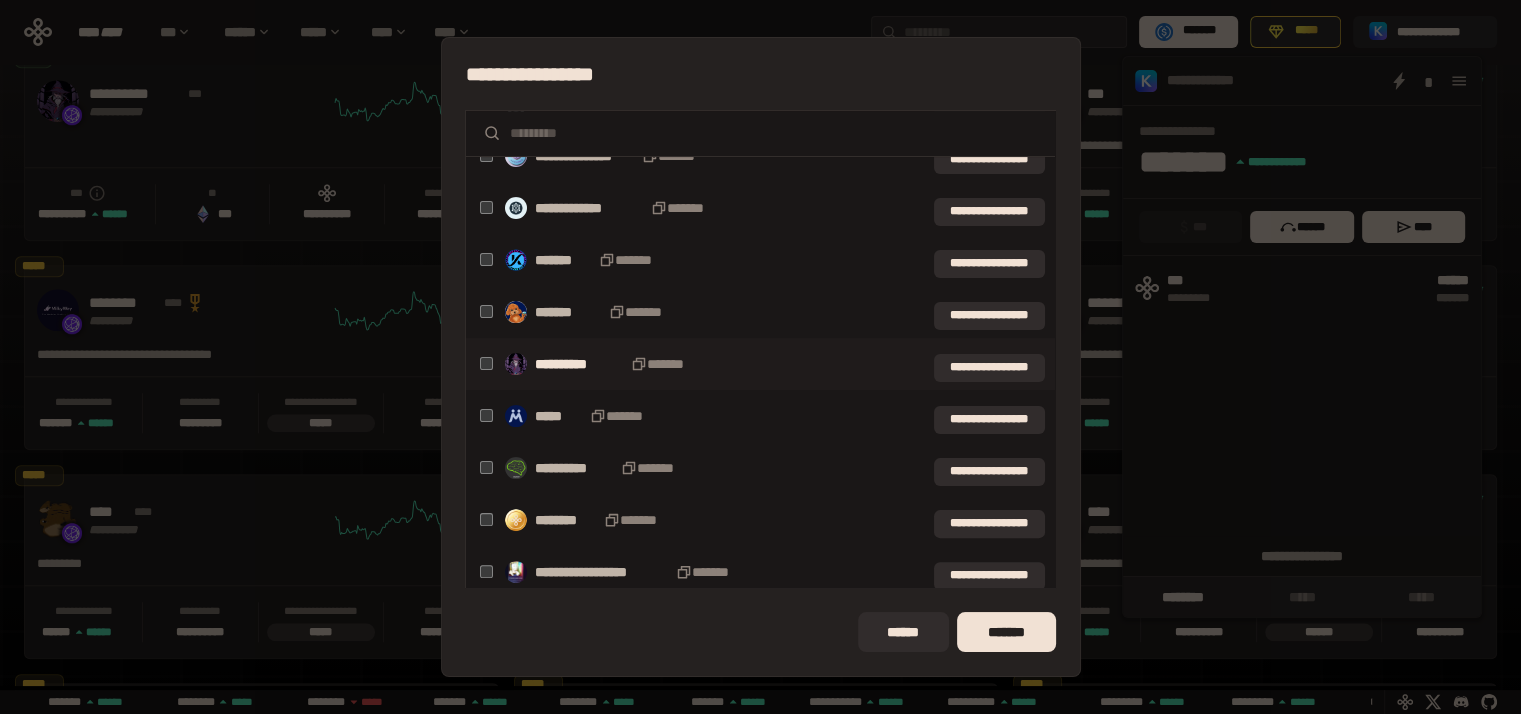 scroll, scrollTop: 500, scrollLeft: 0, axis: vertical 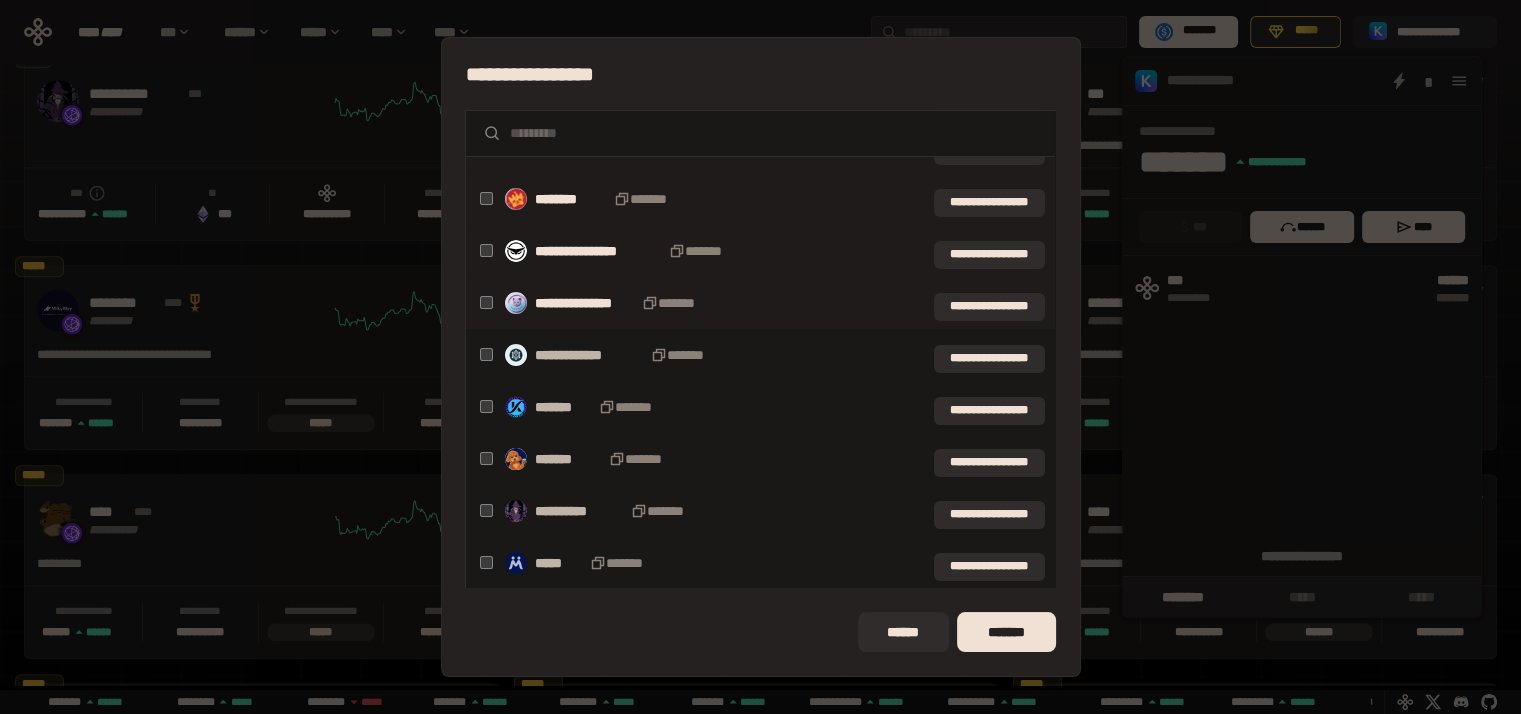 click on "**********" at bounding box center [760, 303] 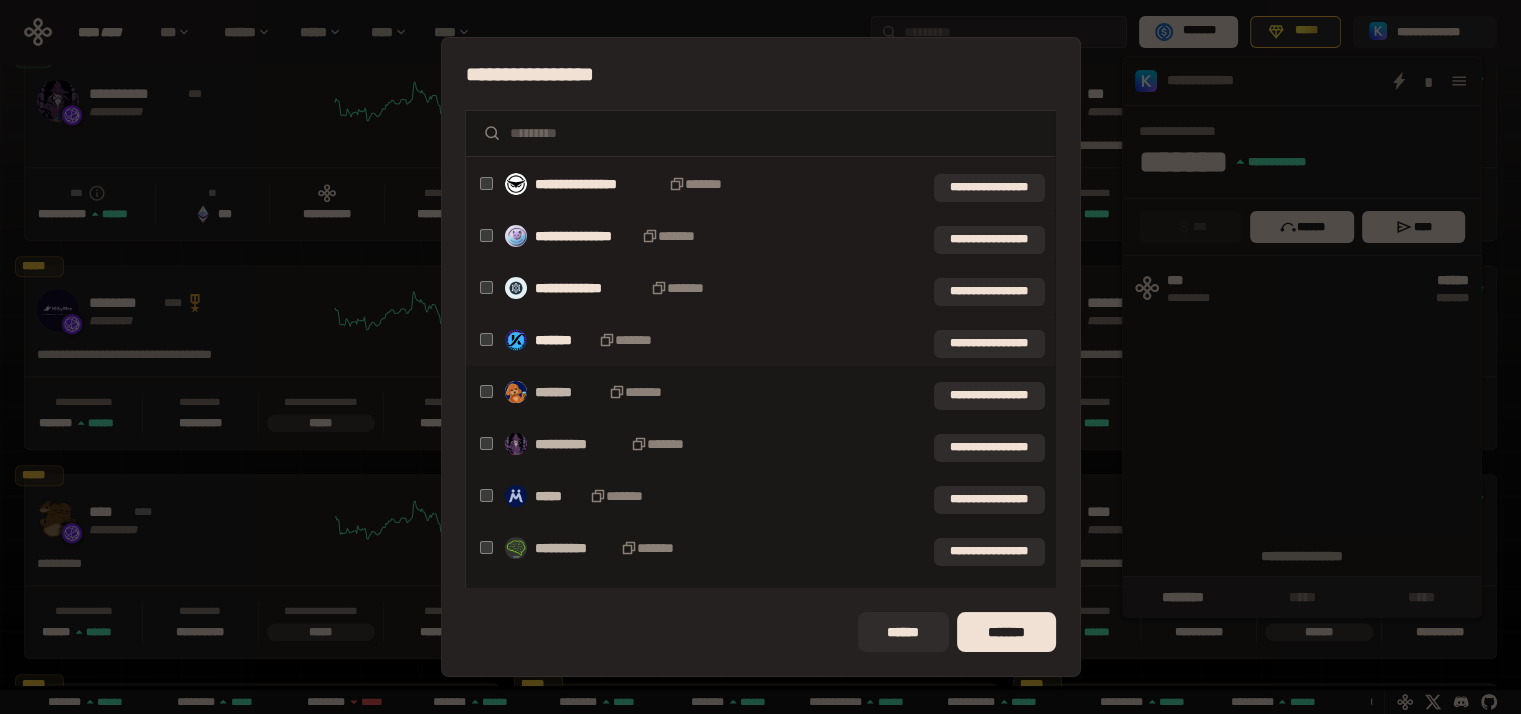 scroll, scrollTop: 500, scrollLeft: 0, axis: vertical 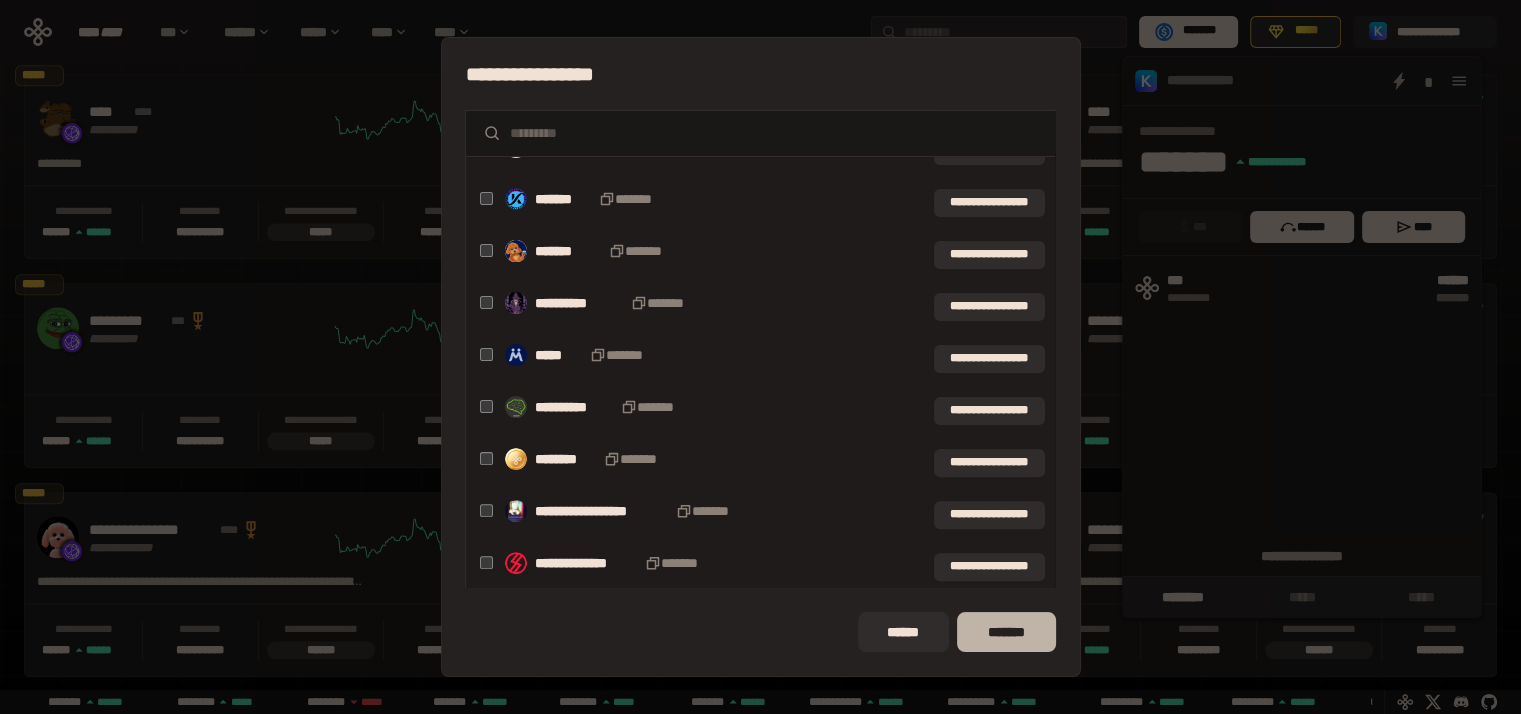 click on "*******" at bounding box center (1006, 632) 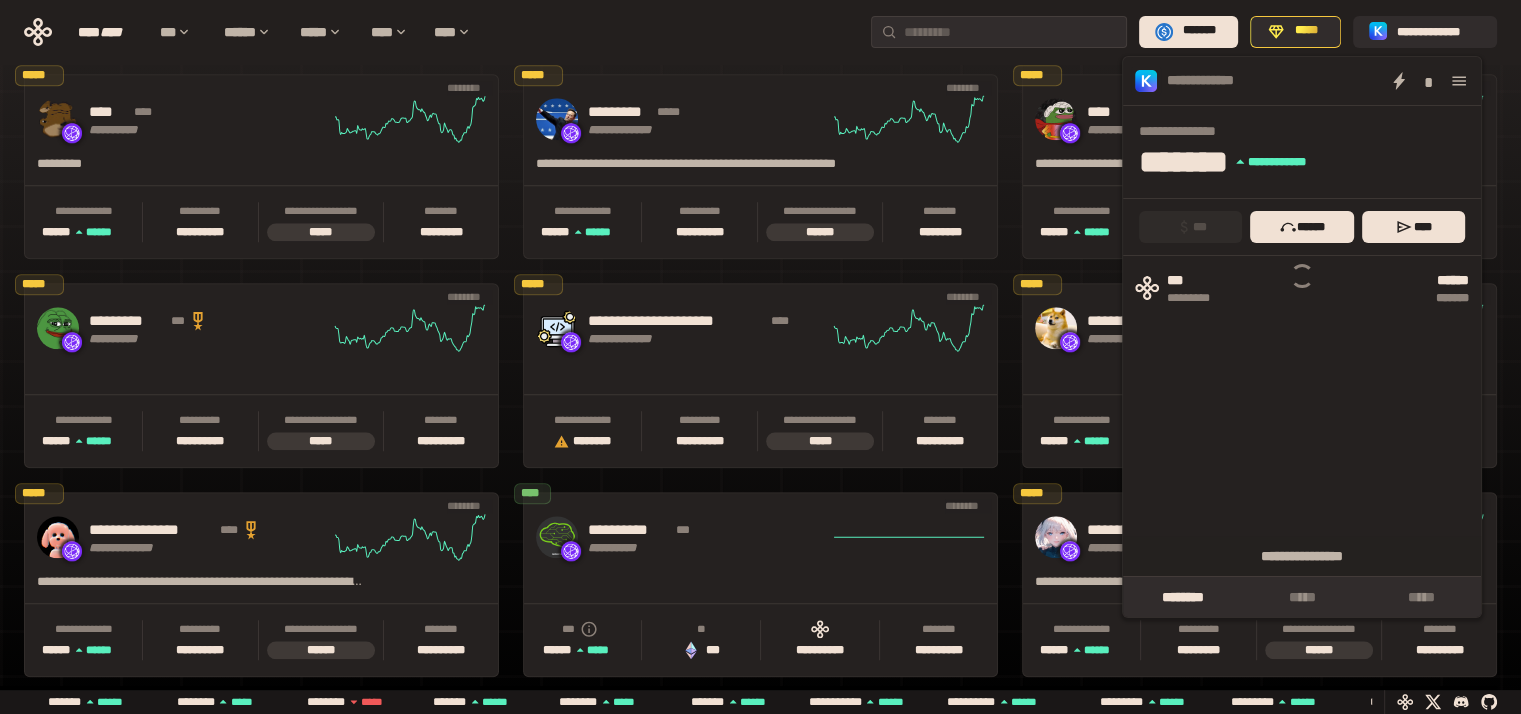 scroll, scrollTop: 0, scrollLeft: 436, axis: horizontal 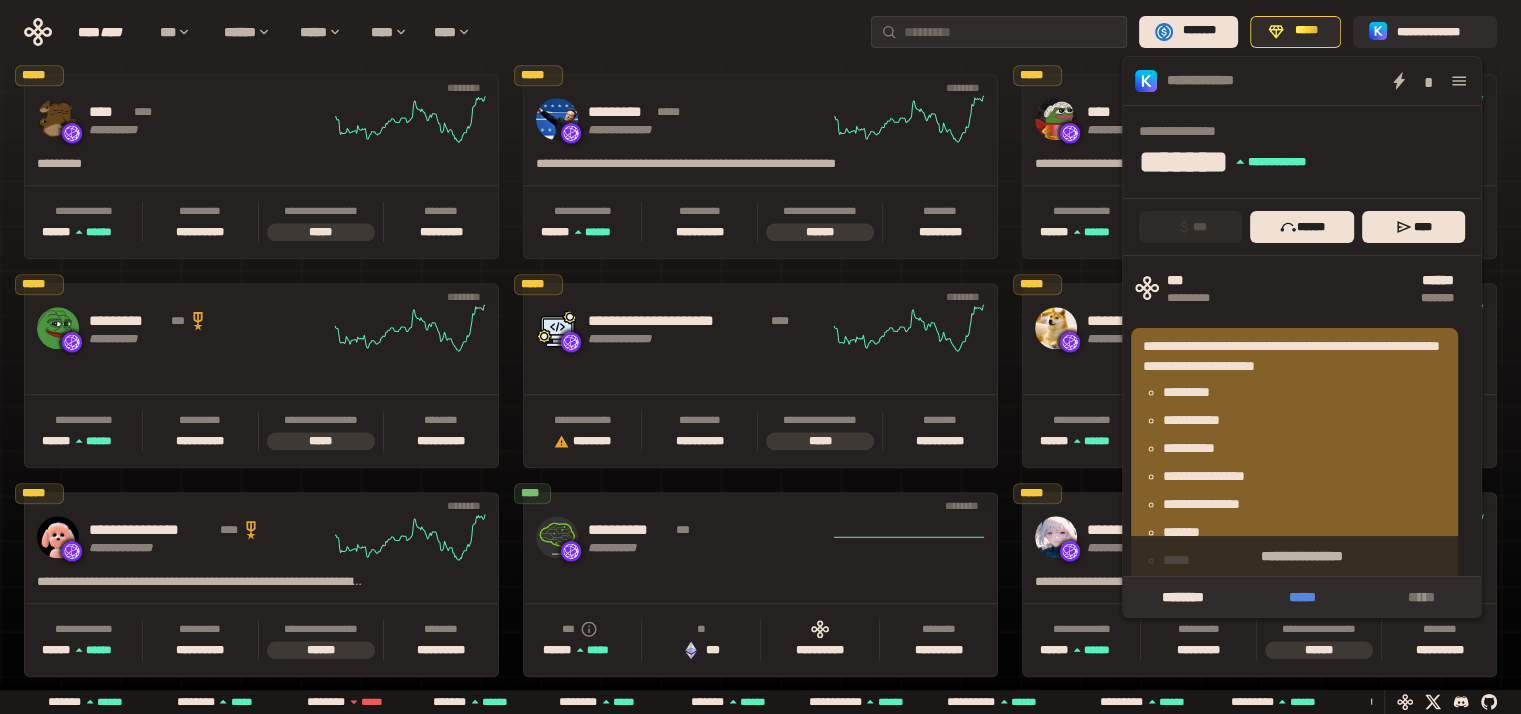 click on "*****" at bounding box center (1301, 597) 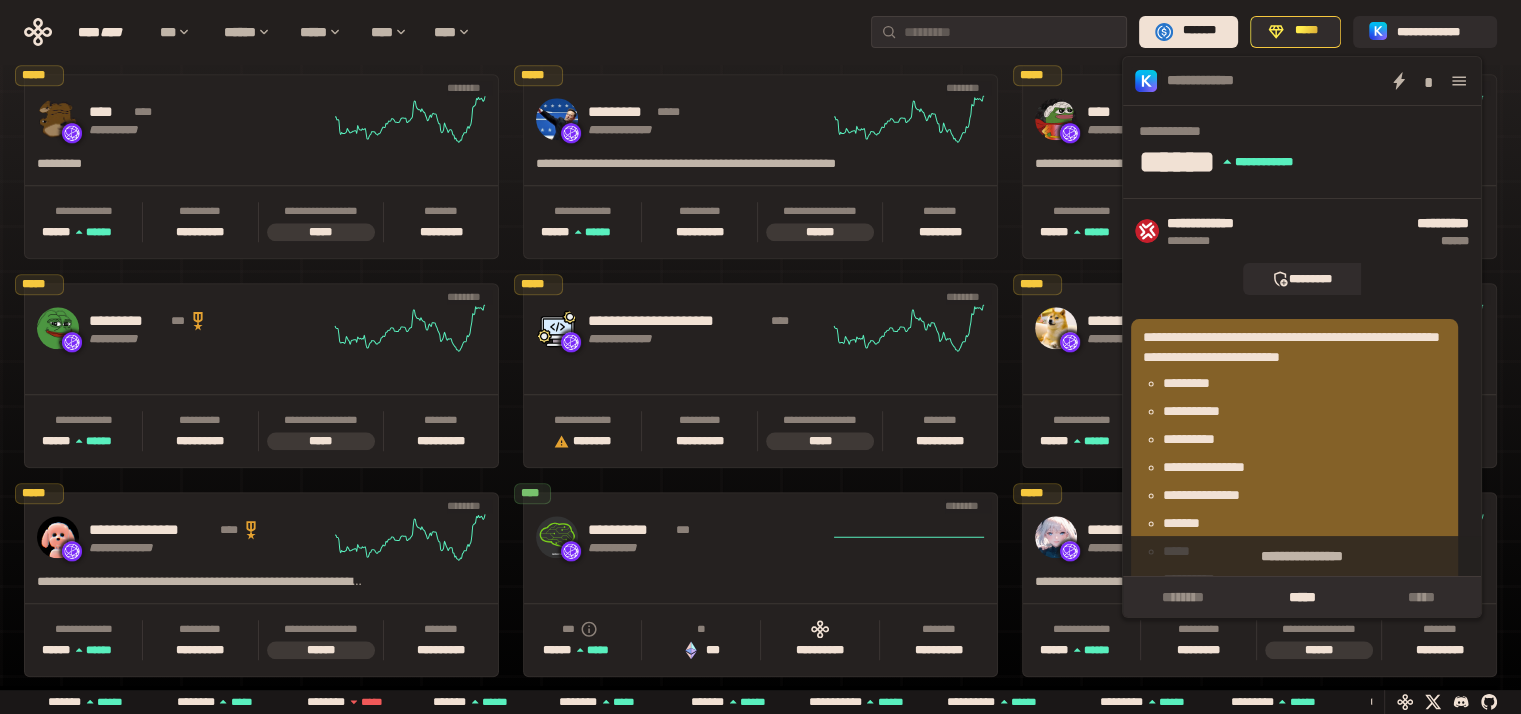 scroll, scrollTop: 0, scrollLeft: 273, axis: horizontal 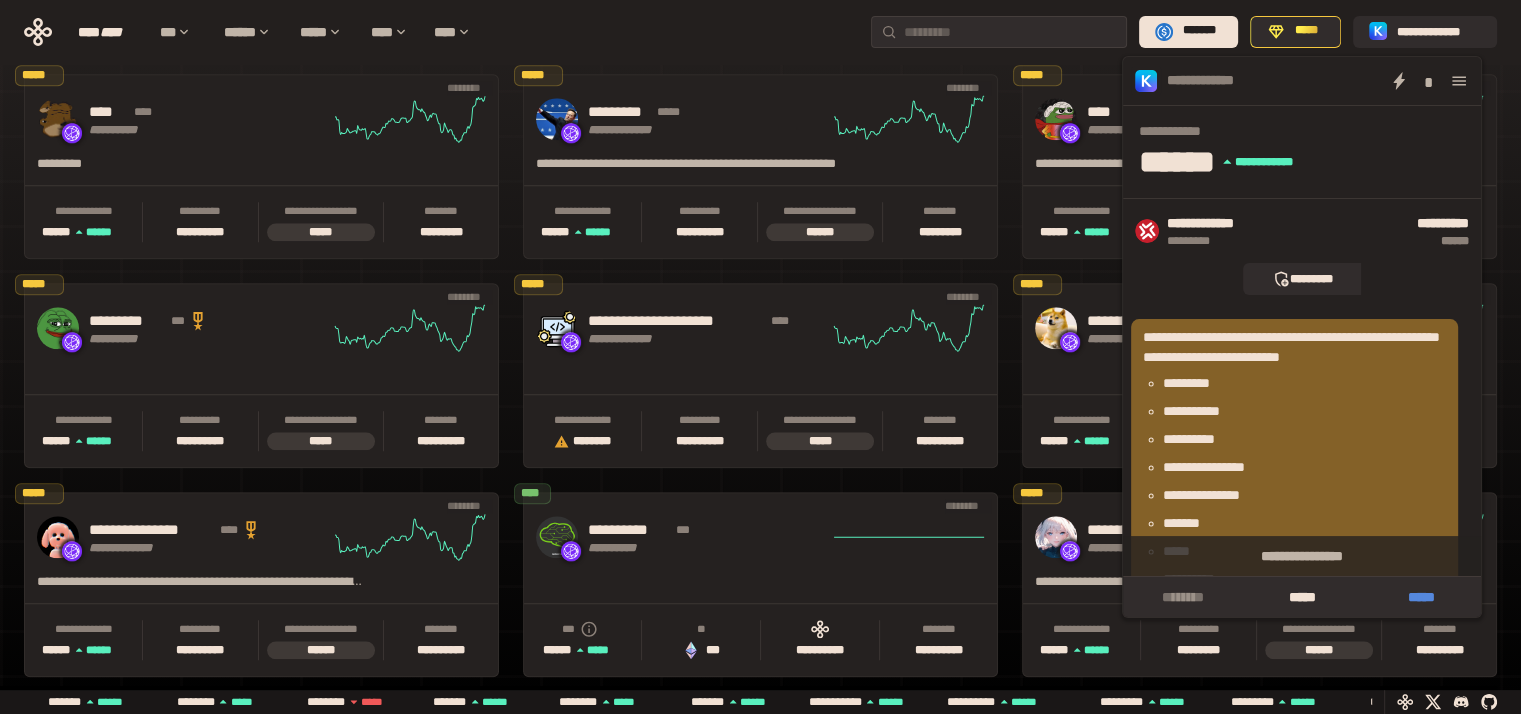 click on "*****" at bounding box center [1421, 597] 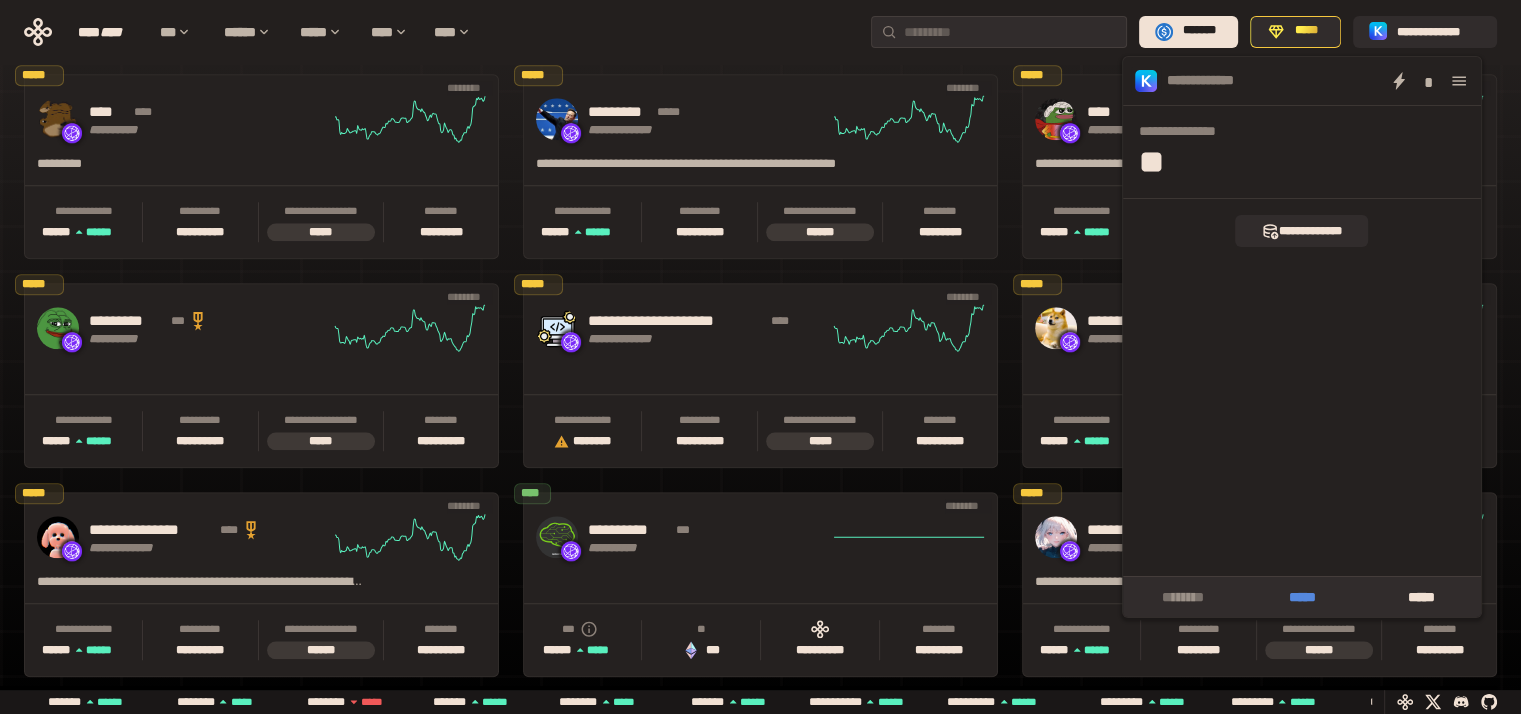 click on "*****" at bounding box center [1301, 597] 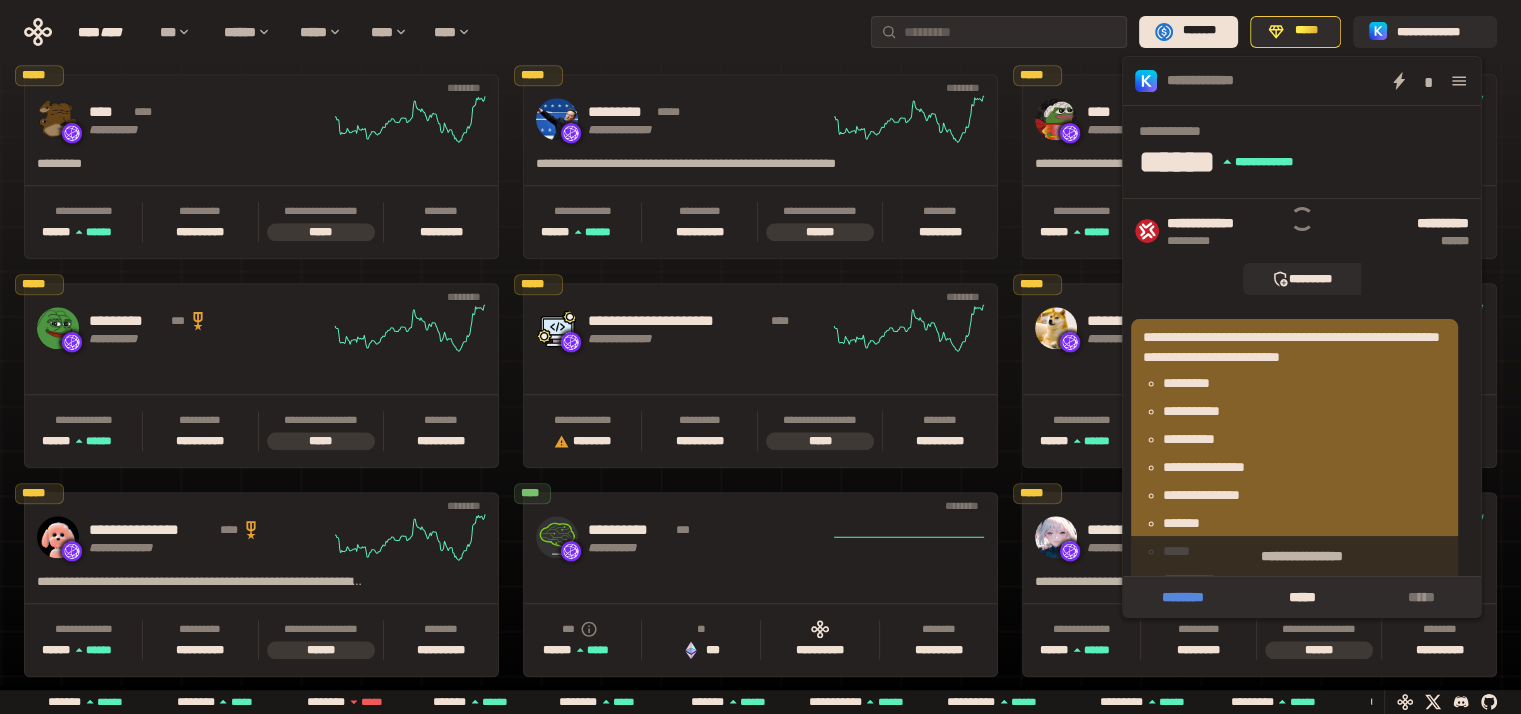 scroll, scrollTop: 0, scrollLeft: 856, axis: horizontal 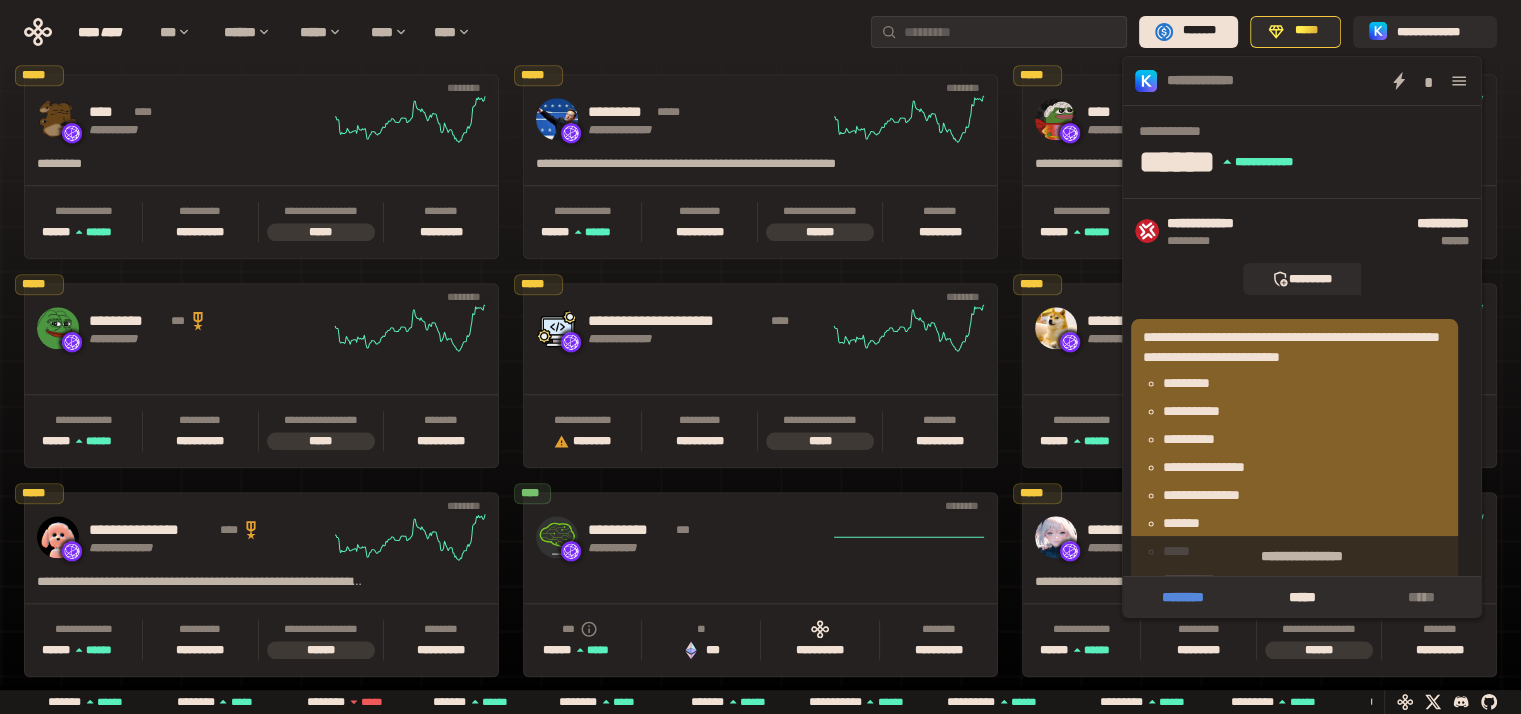 click on "********" at bounding box center (1182, 597) 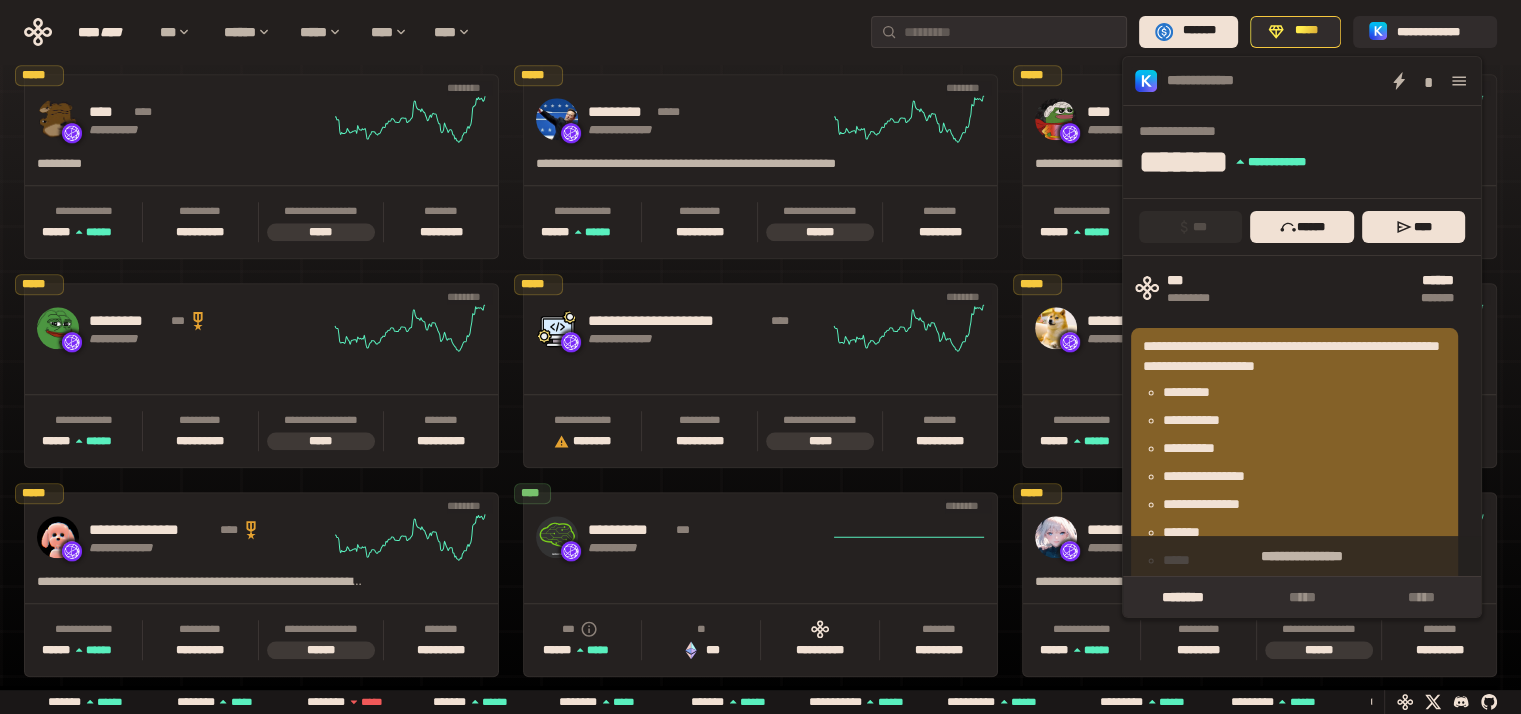 scroll, scrollTop: 0, scrollLeft: 1262, axis: horizontal 